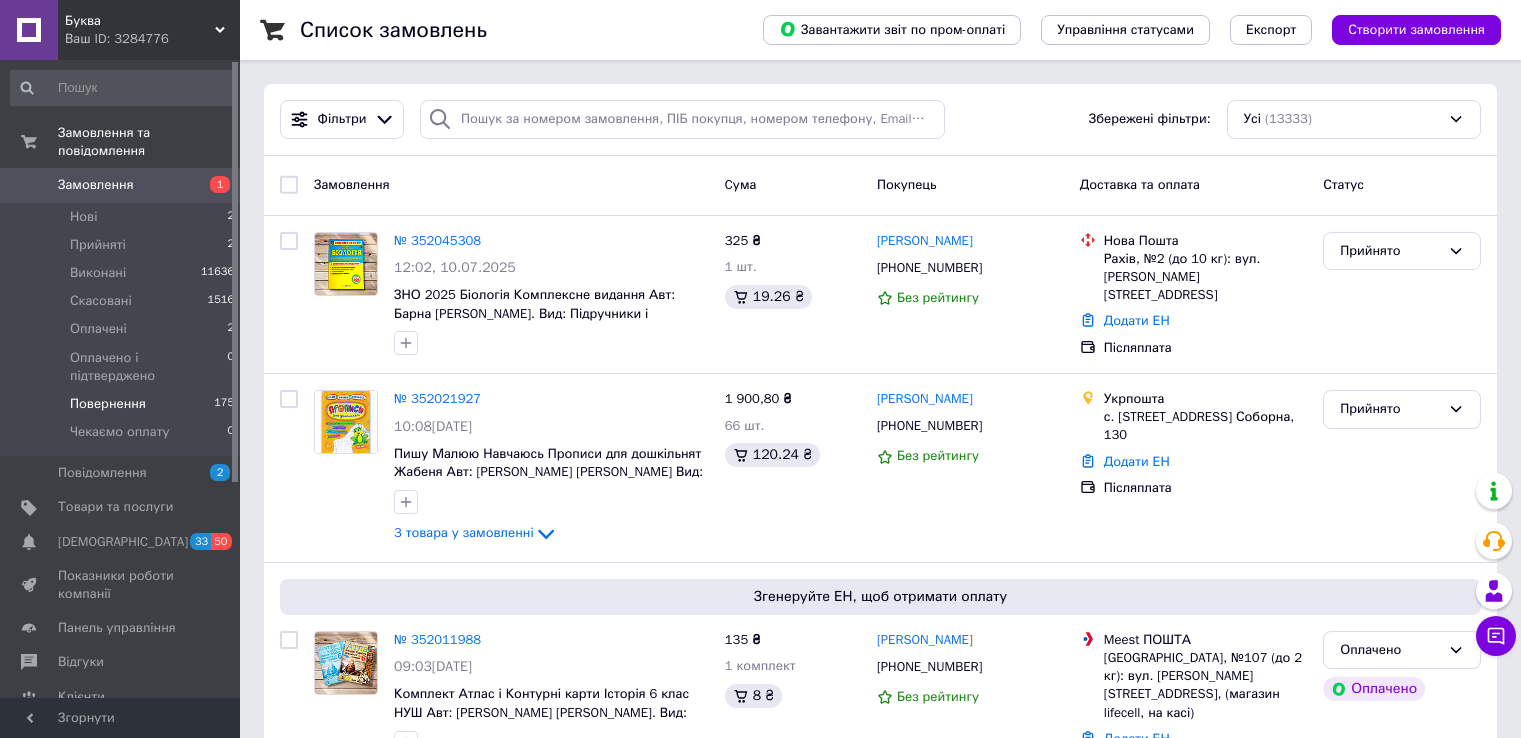 scroll, scrollTop: 0, scrollLeft: 0, axis: both 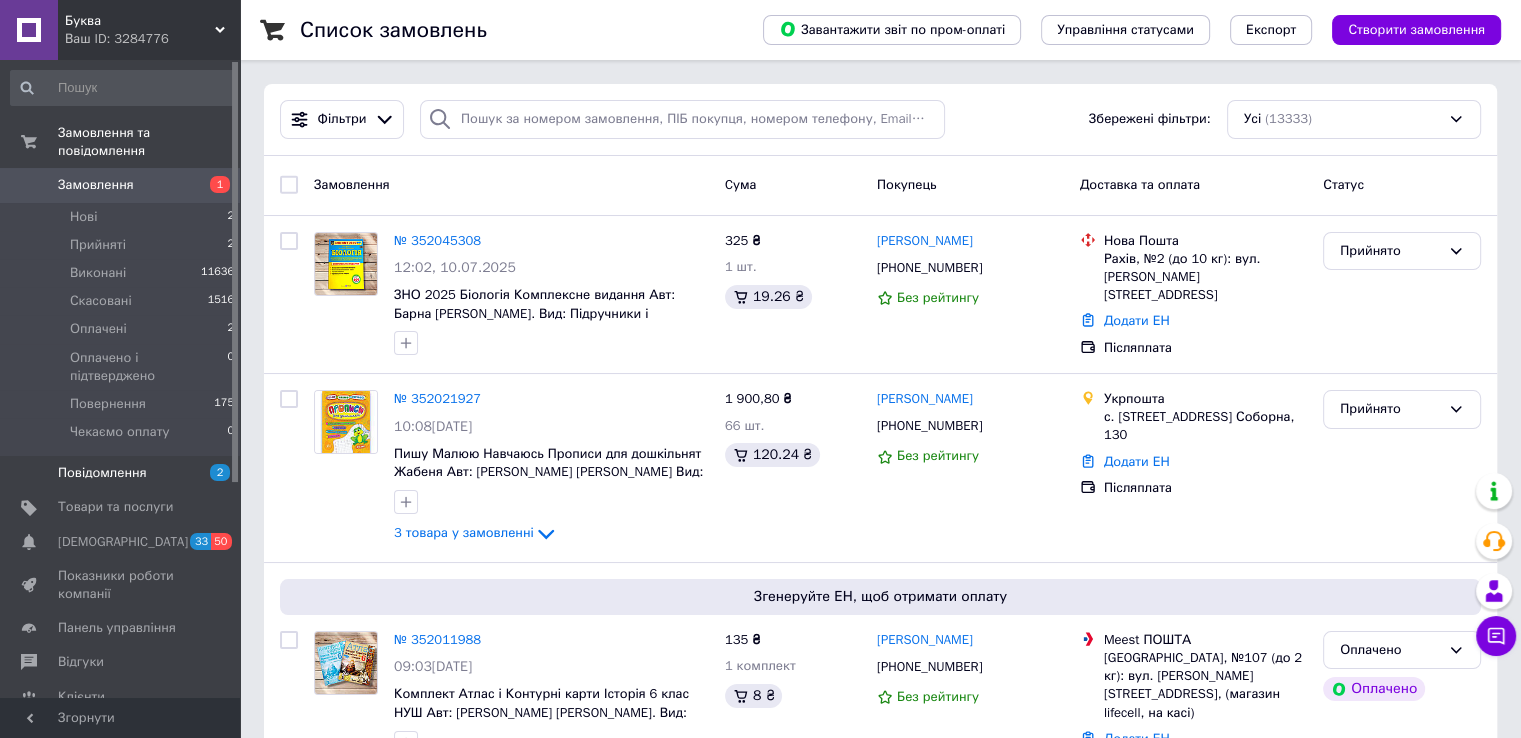 click on "Повідомлення" at bounding box center [102, 473] 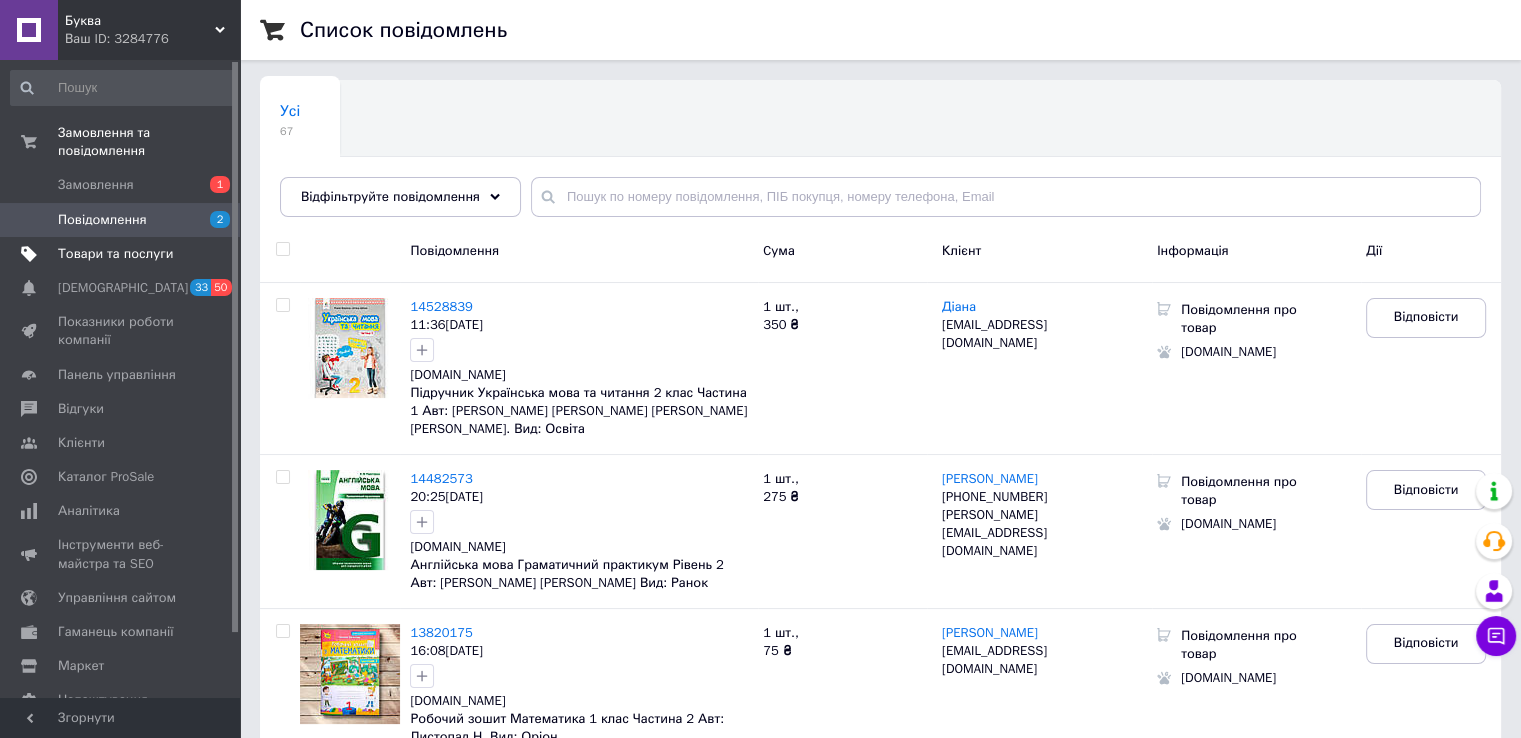 click on "Товари та послуги" at bounding box center (115, 254) 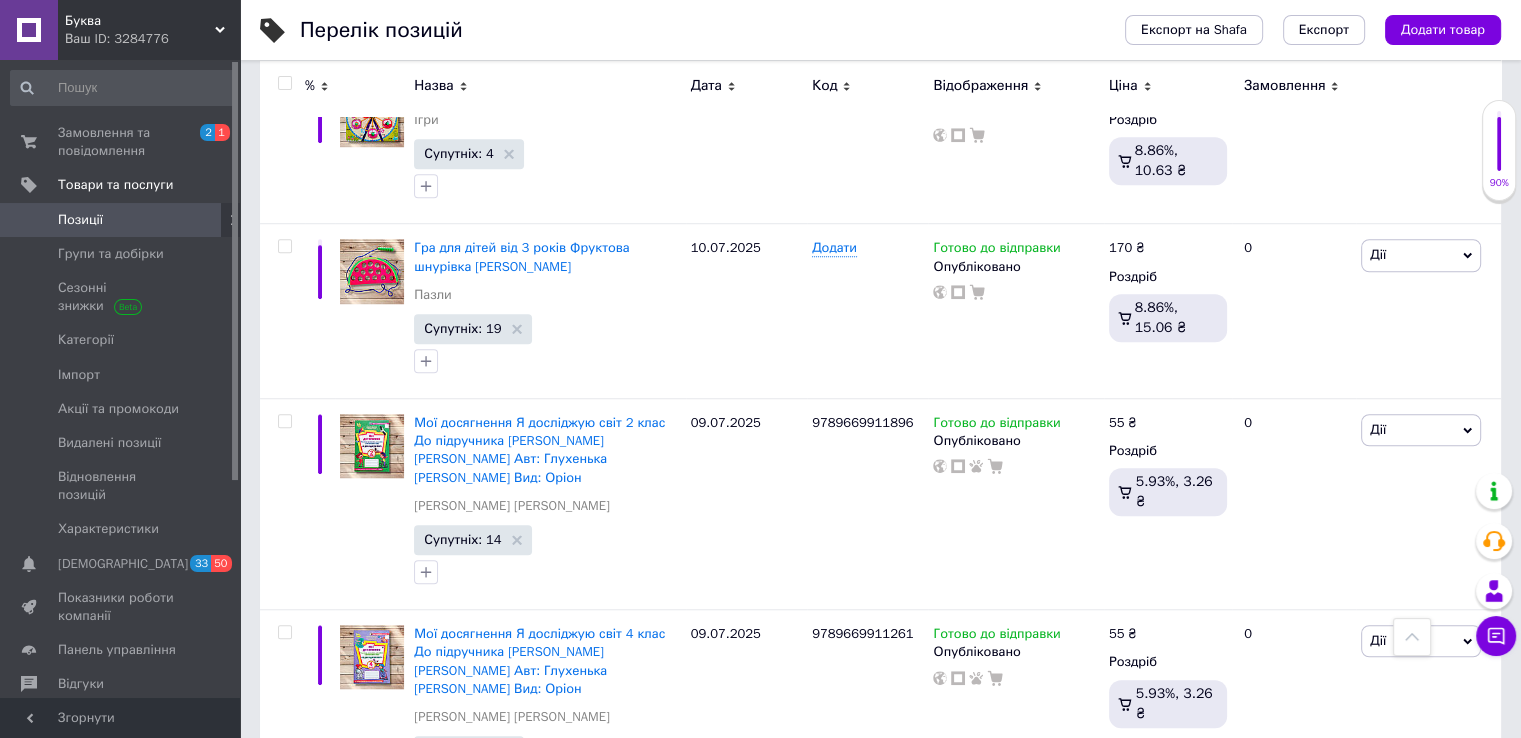 scroll, scrollTop: 1500, scrollLeft: 0, axis: vertical 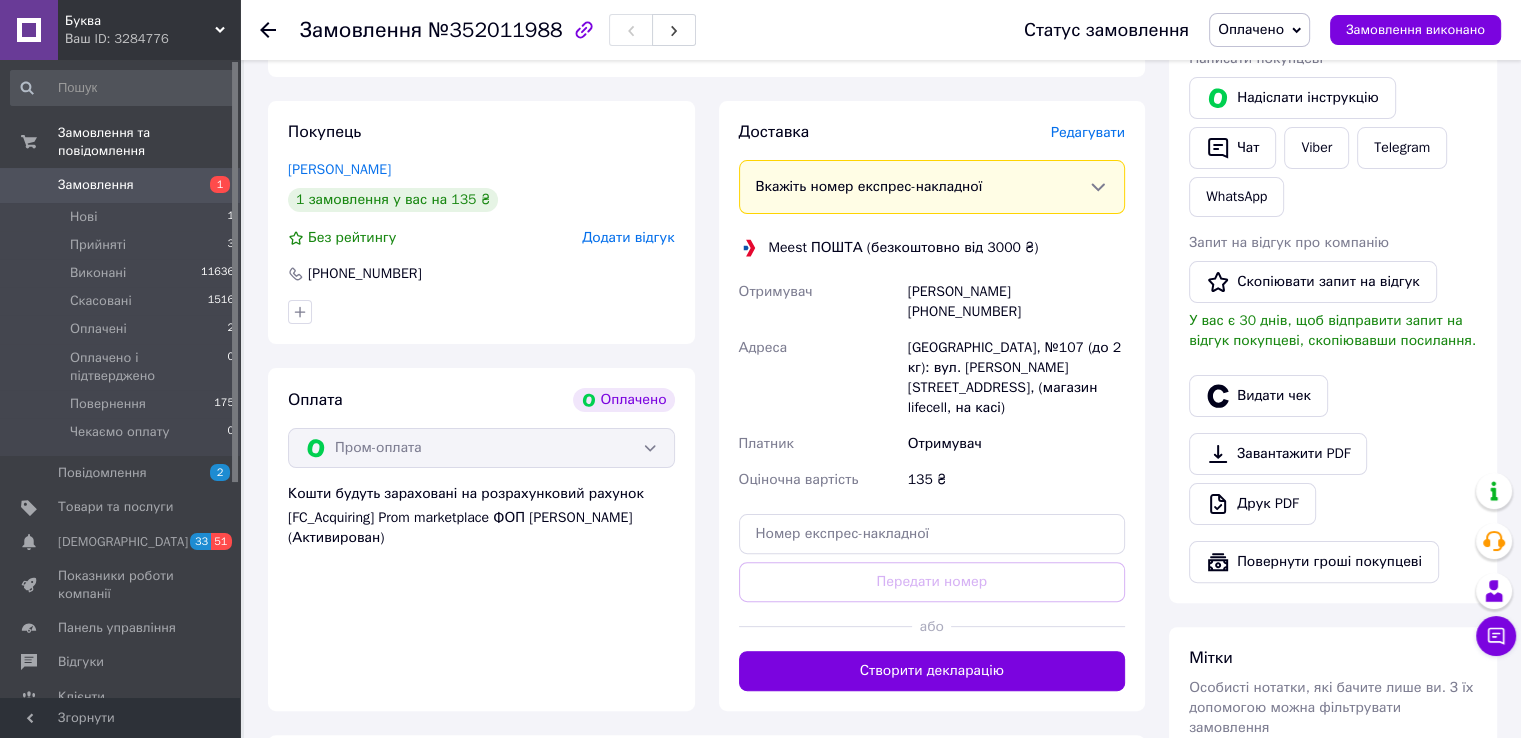 drag, startPoint x: 991, startPoint y: 616, endPoint x: 1037, endPoint y: 588, distance: 53.851646 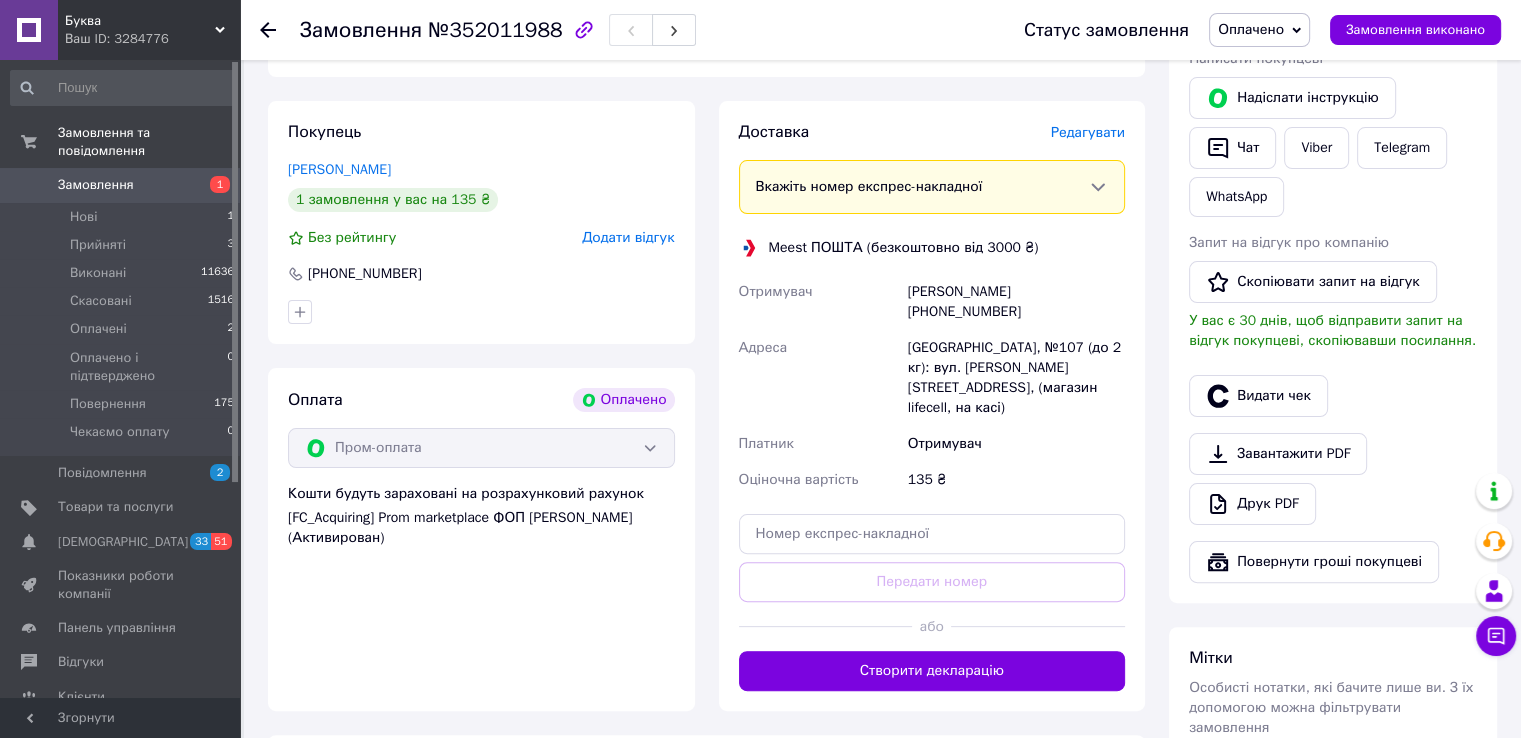 click on "Редагувати" at bounding box center (1088, 132) 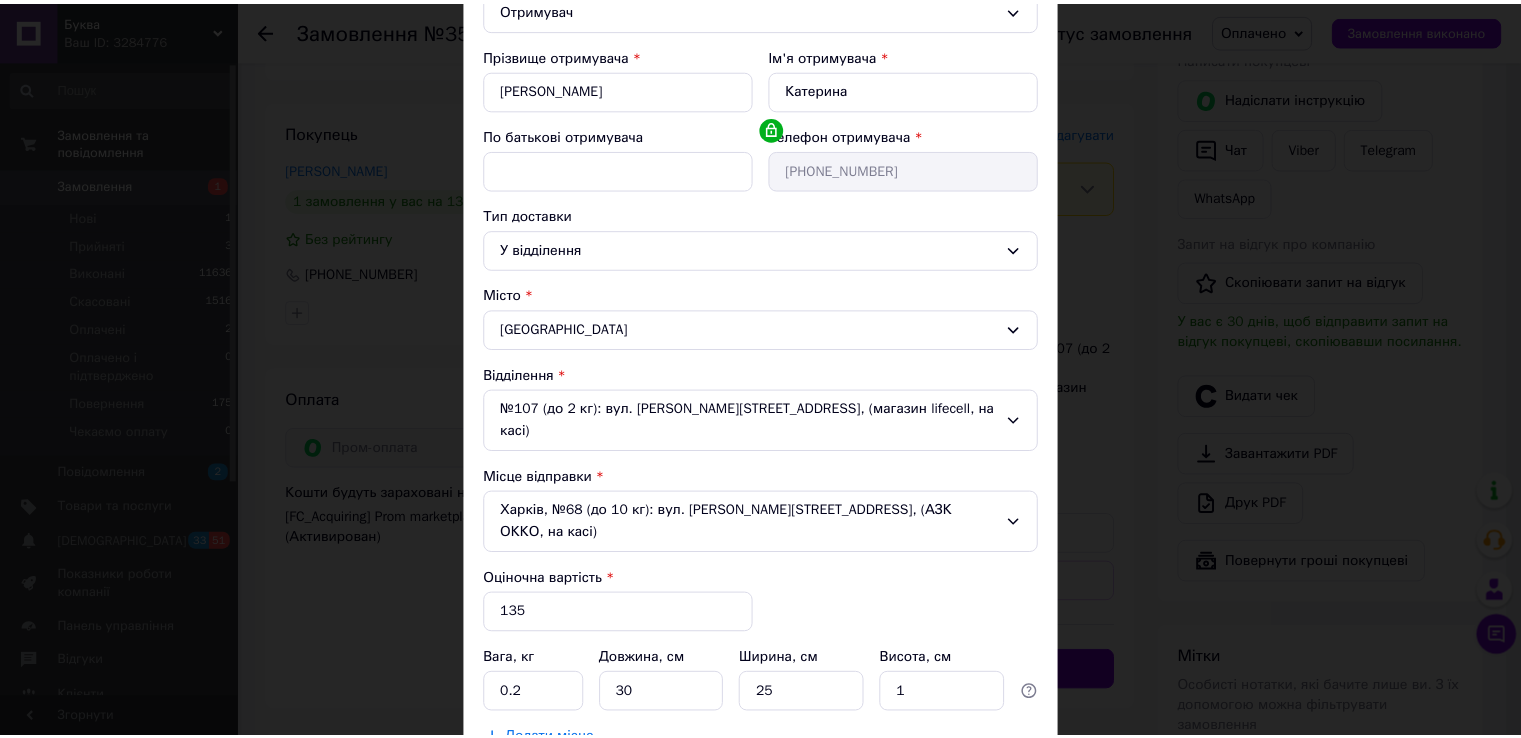 scroll, scrollTop: 379, scrollLeft: 0, axis: vertical 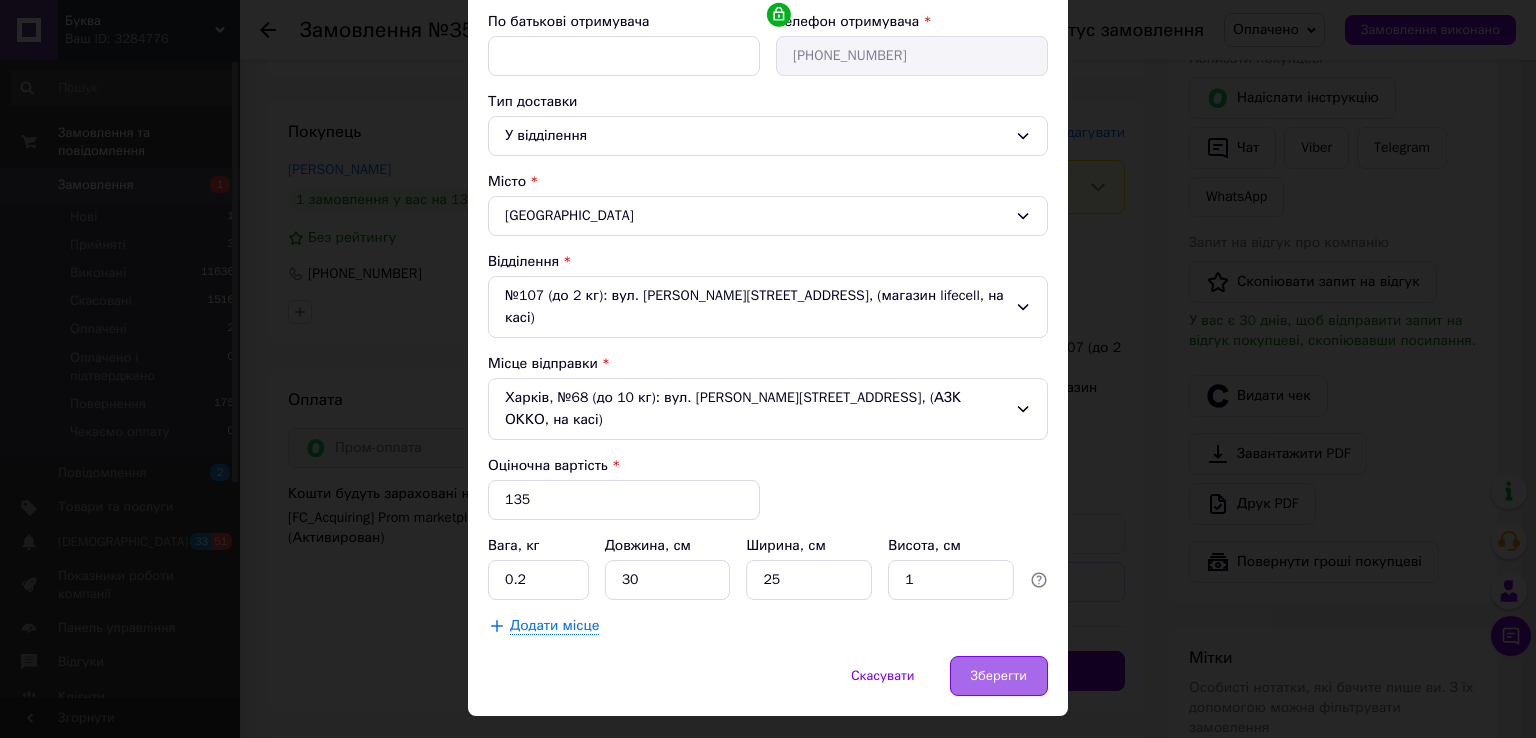 click on "Зберегти" at bounding box center [999, 676] 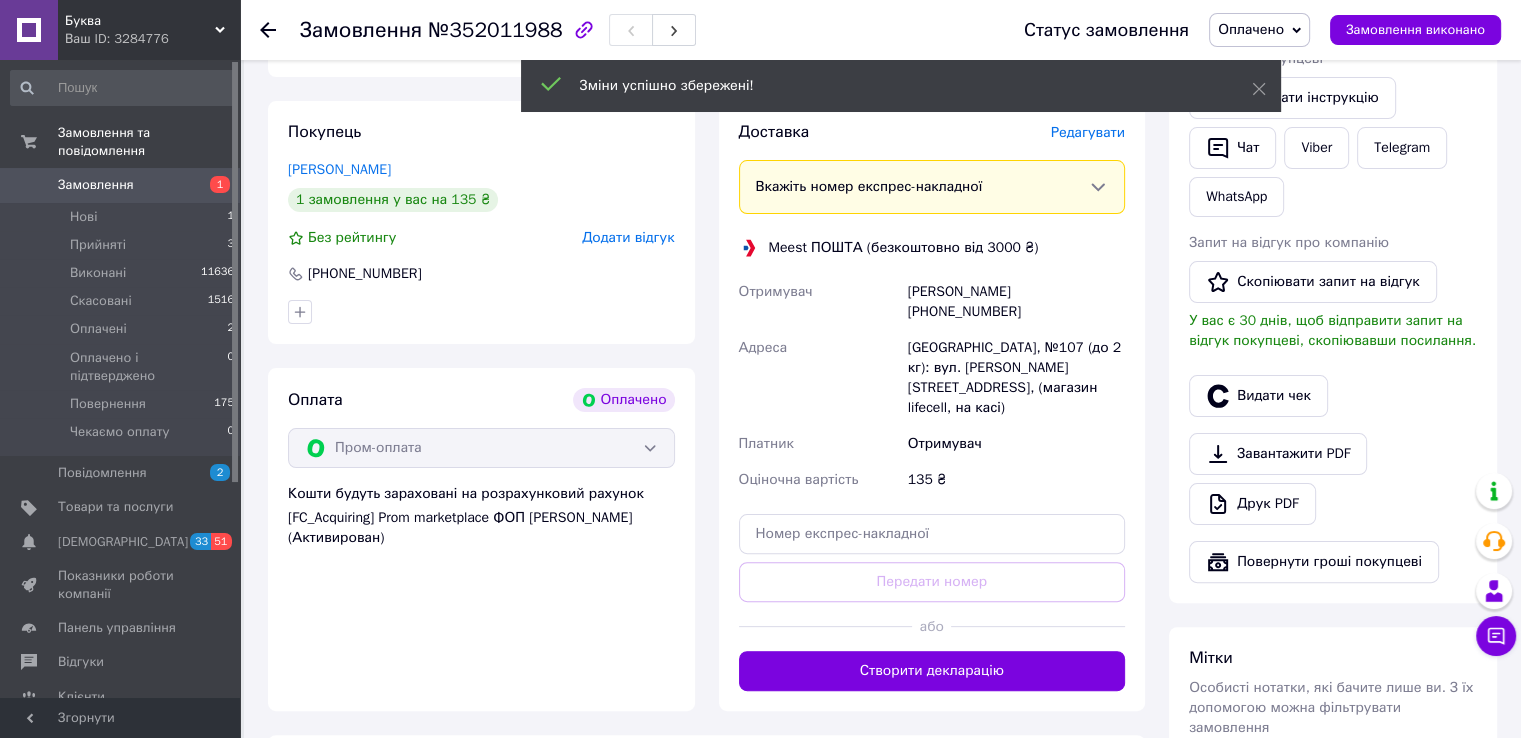 click on "Створити декларацію" at bounding box center (932, 671) 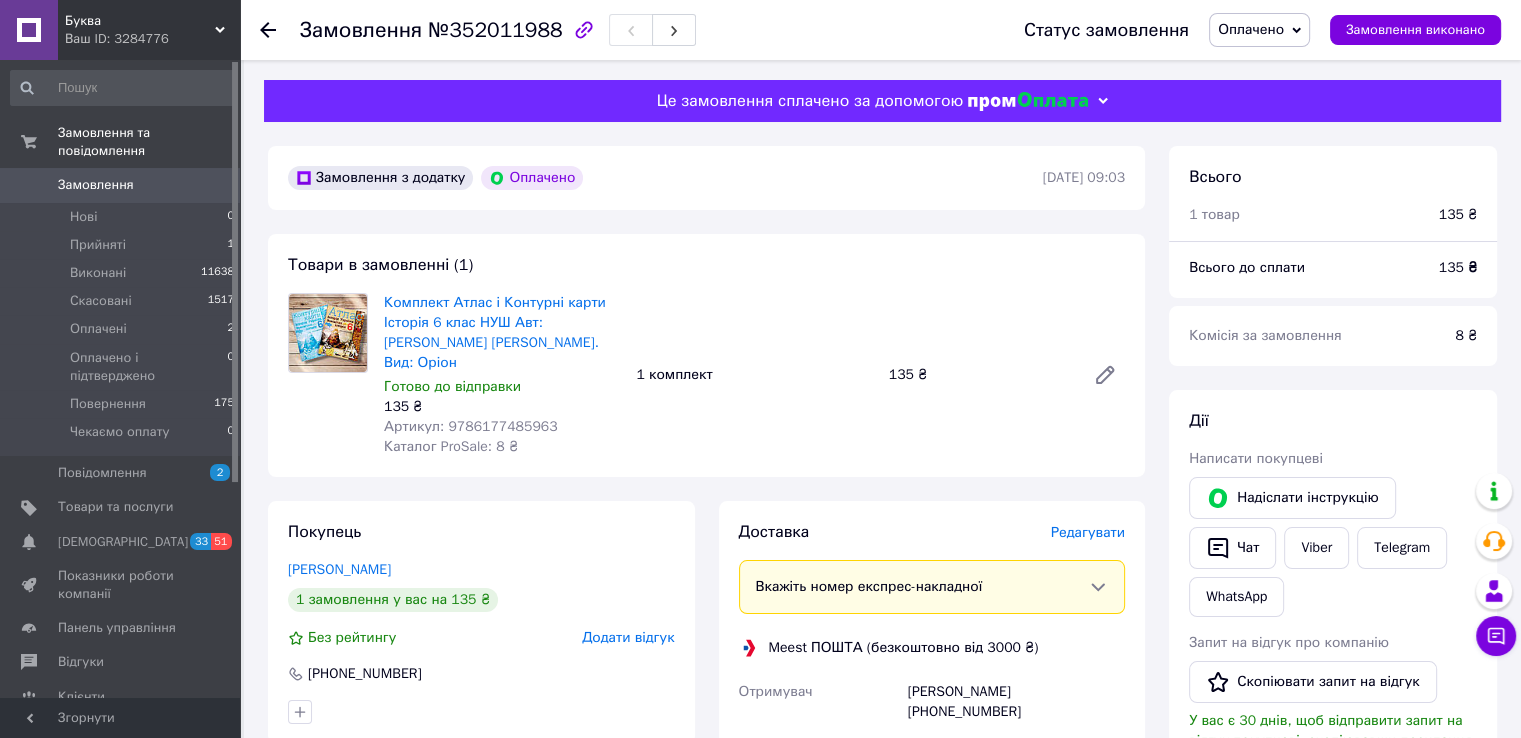 scroll, scrollTop: 452, scrollLeft: 0, axis: vertical 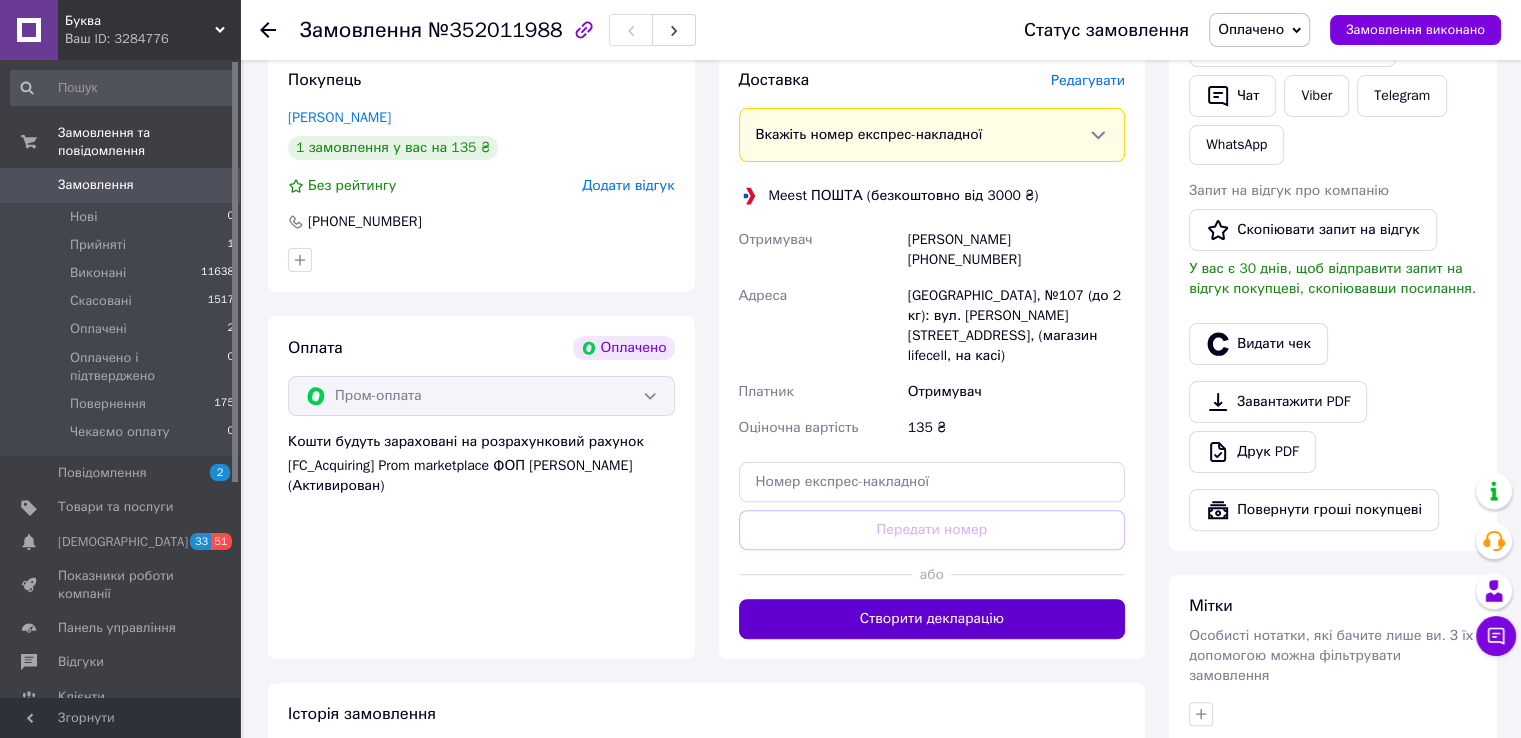 click on "Створити декларацію" at bounding box center (932, 619) 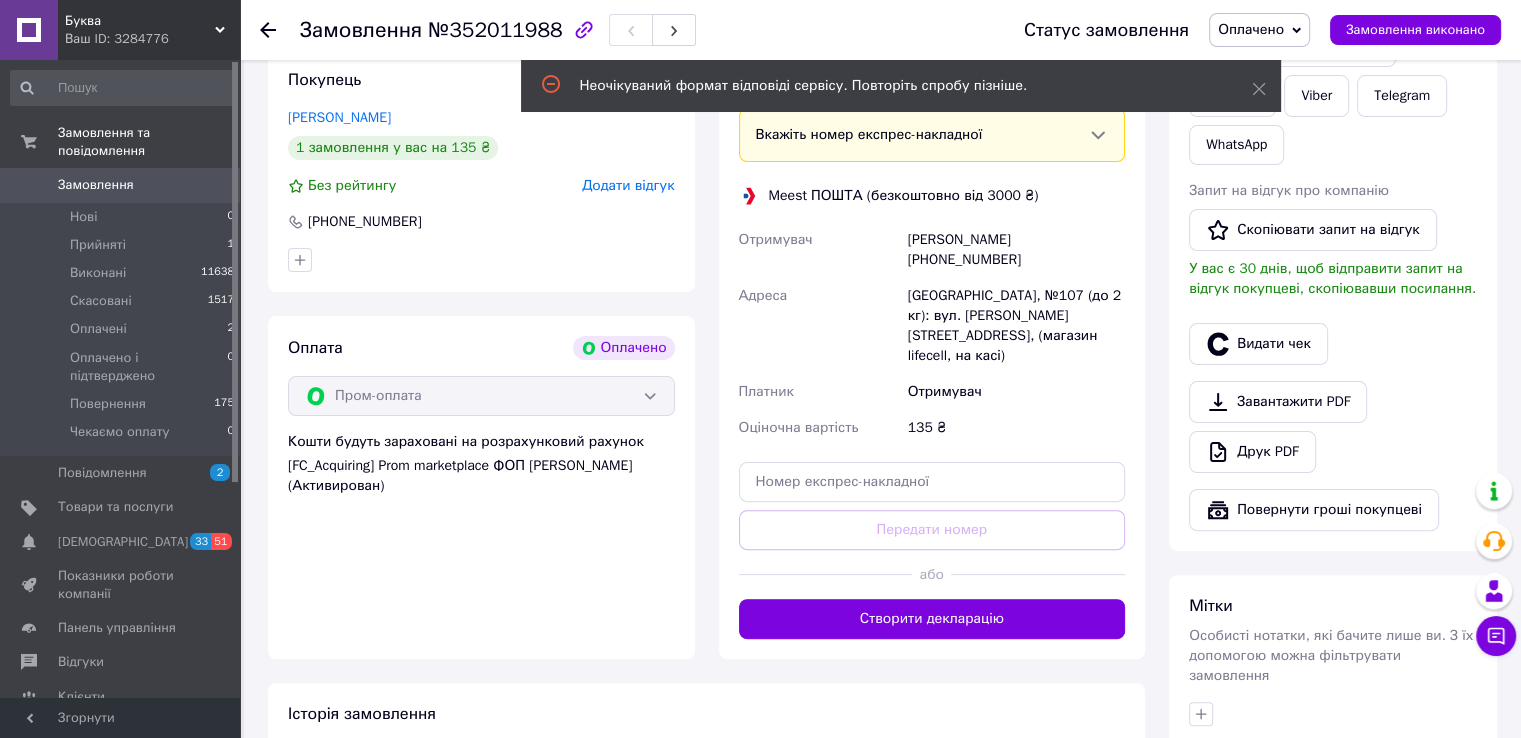 drag, startPoint x: 1258, startPoint y: 85, endPoint x: 712, endPoint y: 85, distance: 546 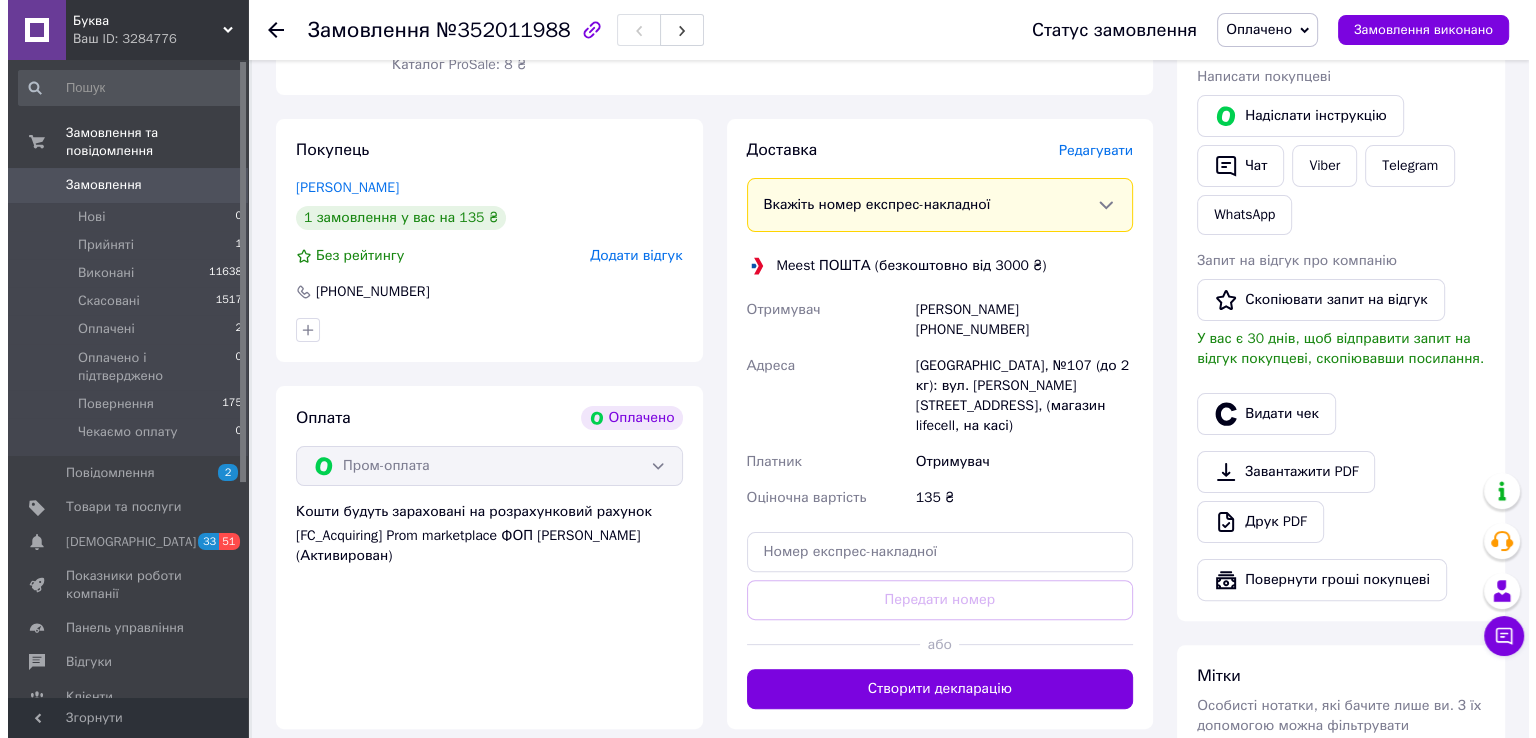 scroll, scrollTop: 385, scrollLeft: 0, axis: vertical 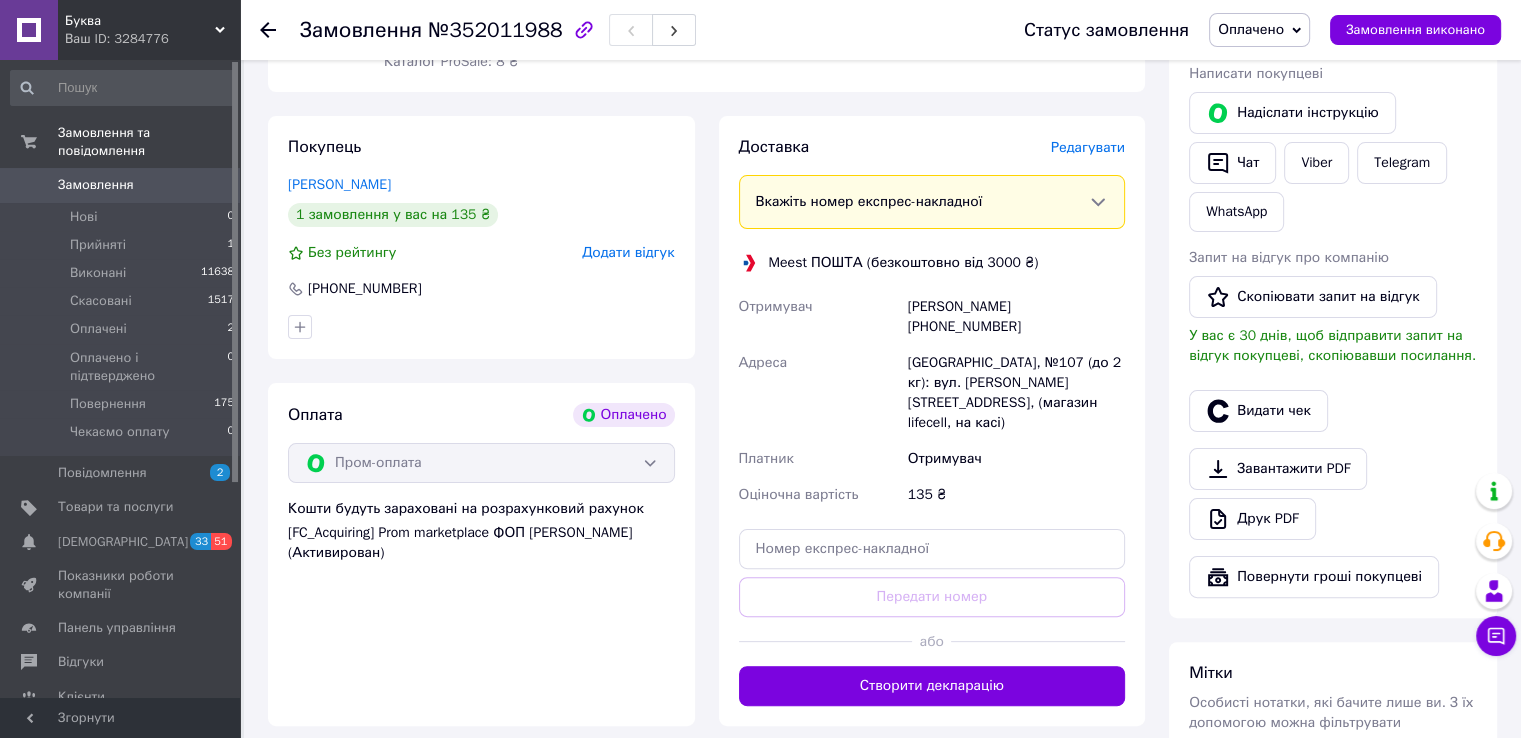 drag, startPoint x: 936, startPoint y: 629, endPoint x: 1176, endPoint y: 629, distance: 240 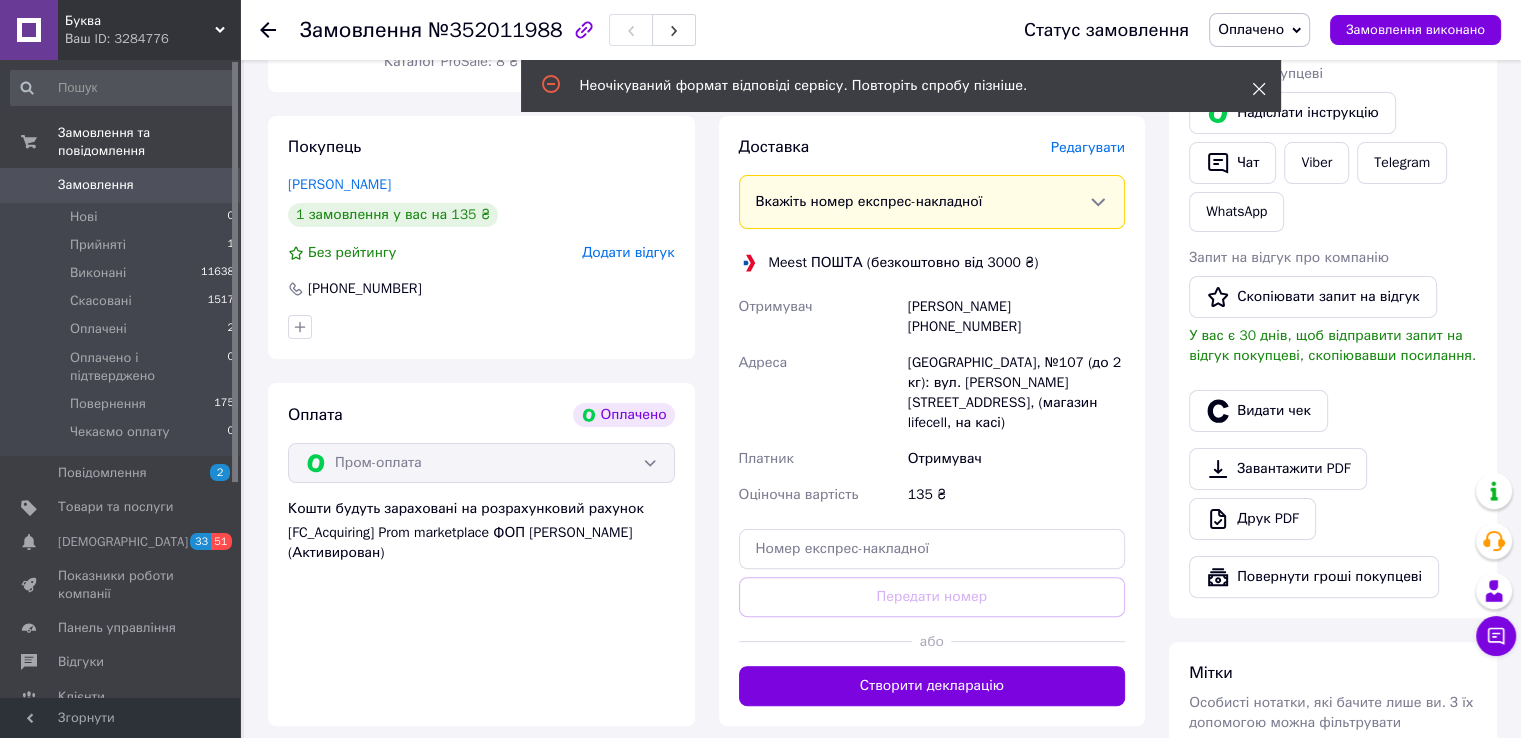 click at bounding box center [1259, 89] 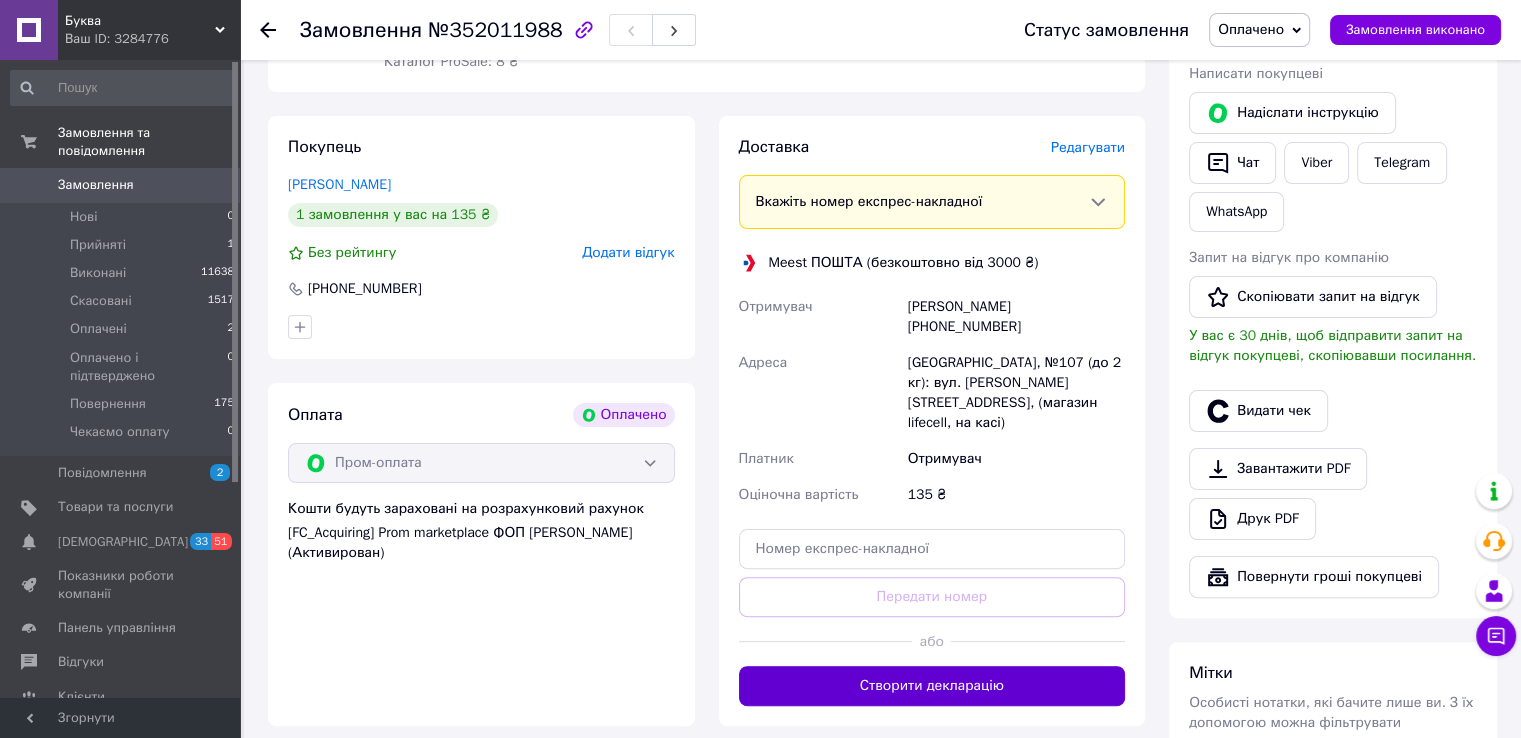 click on "Створити декларацію" at bounding box center (932, 686) 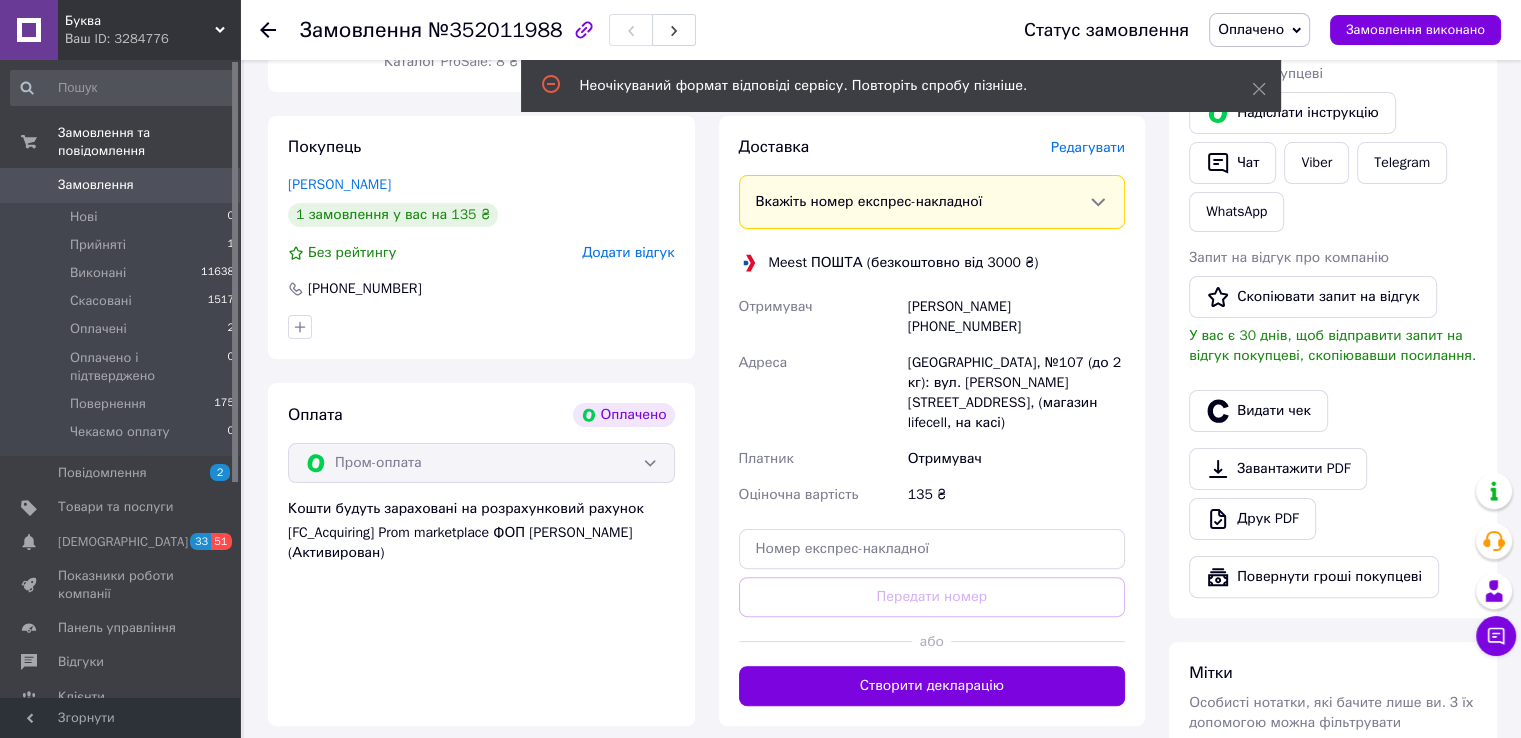 click on "Редагувати" at bounding box center [1088, 147] 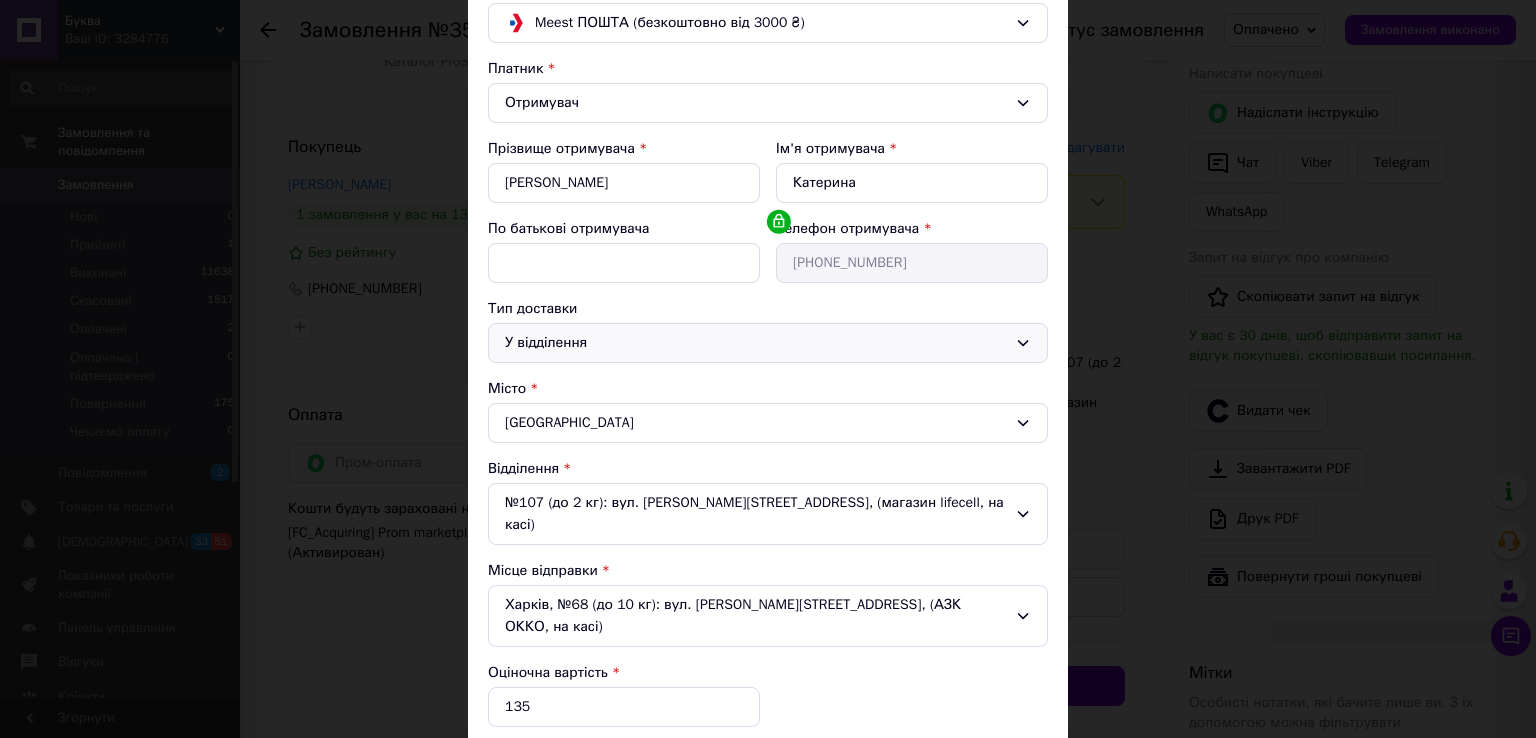scroll, scrollTop: 379, scrollLeft: 0, axis: vertical 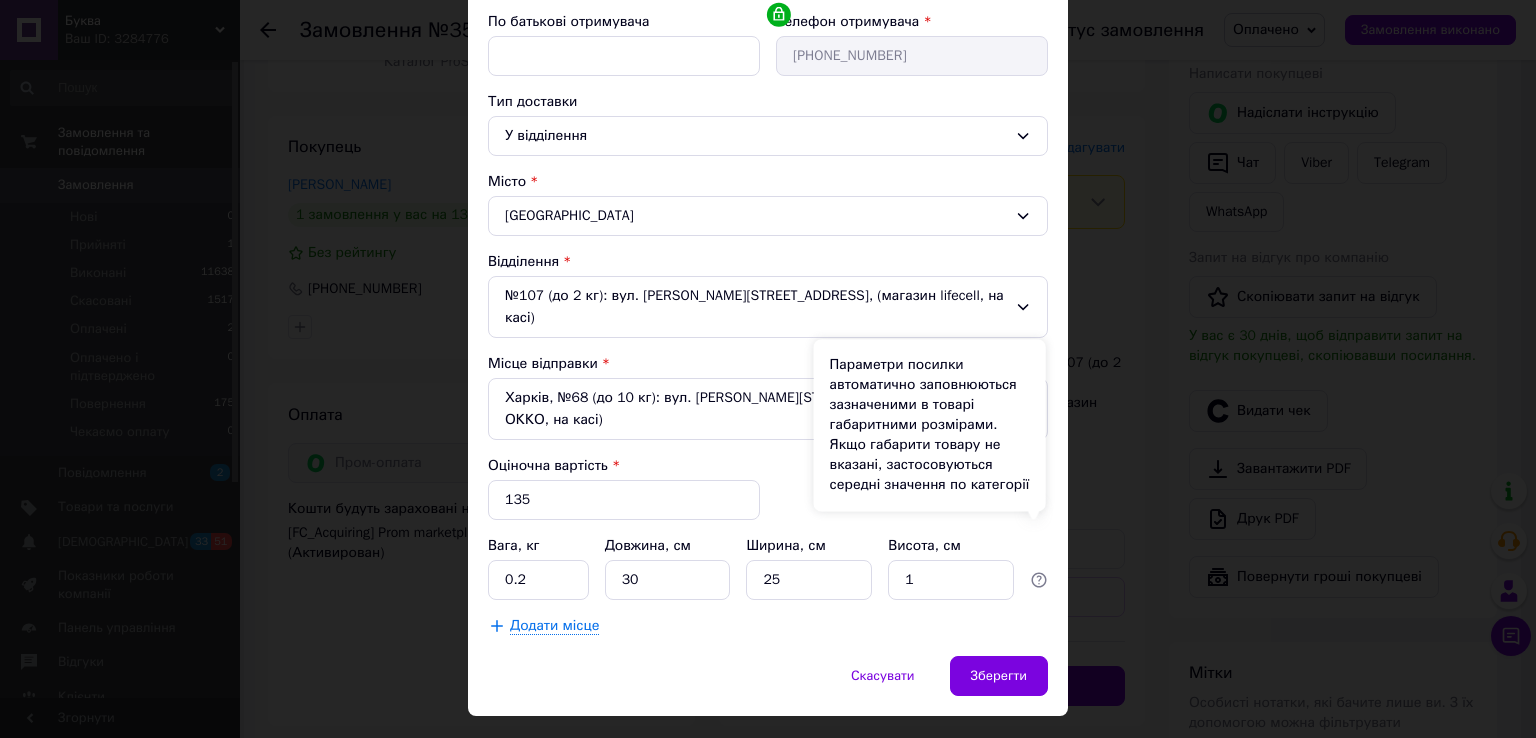 click 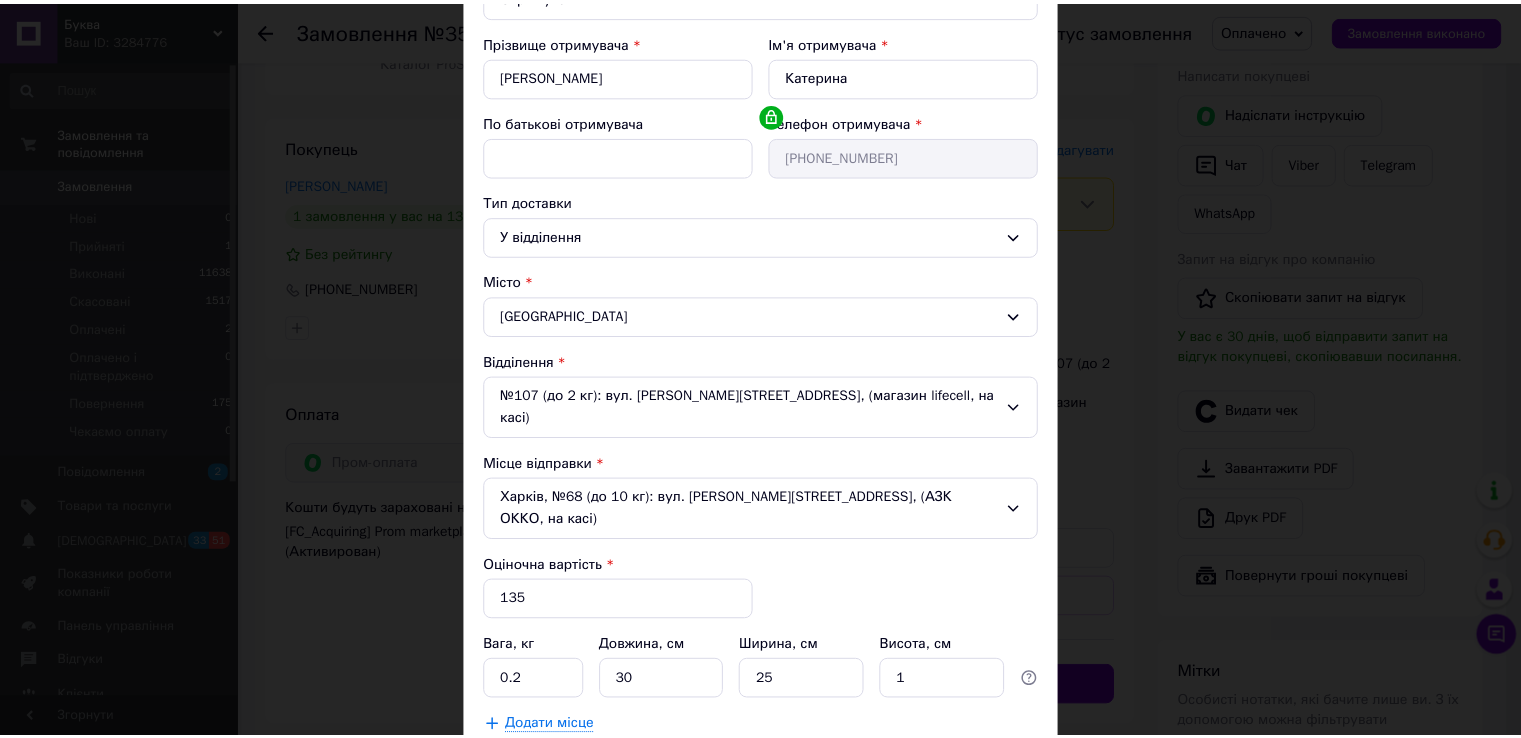 scroll, scrollTop: 379, scrollLeft: 0, axis: vertical 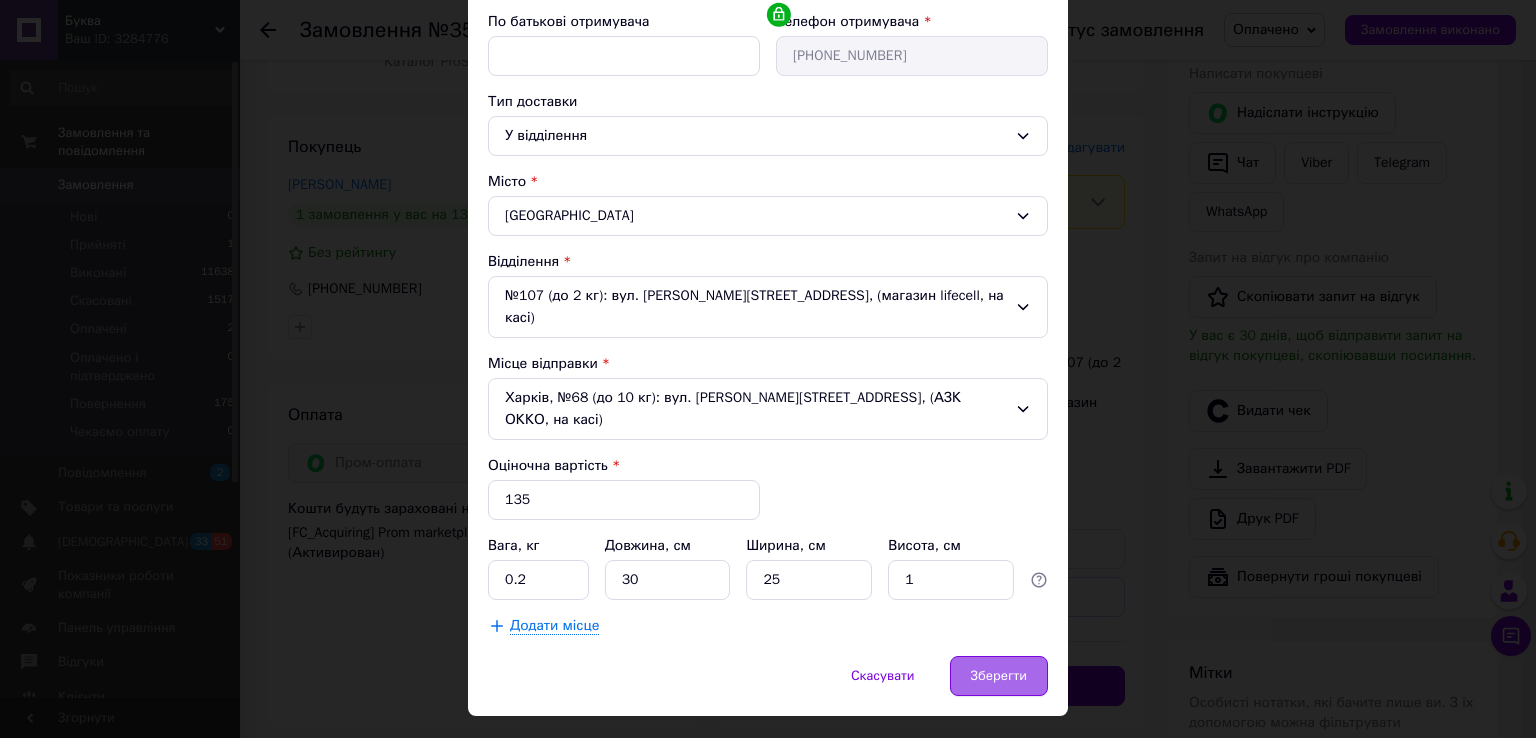 click on "Зберегти" at bounding box center (999, 676) 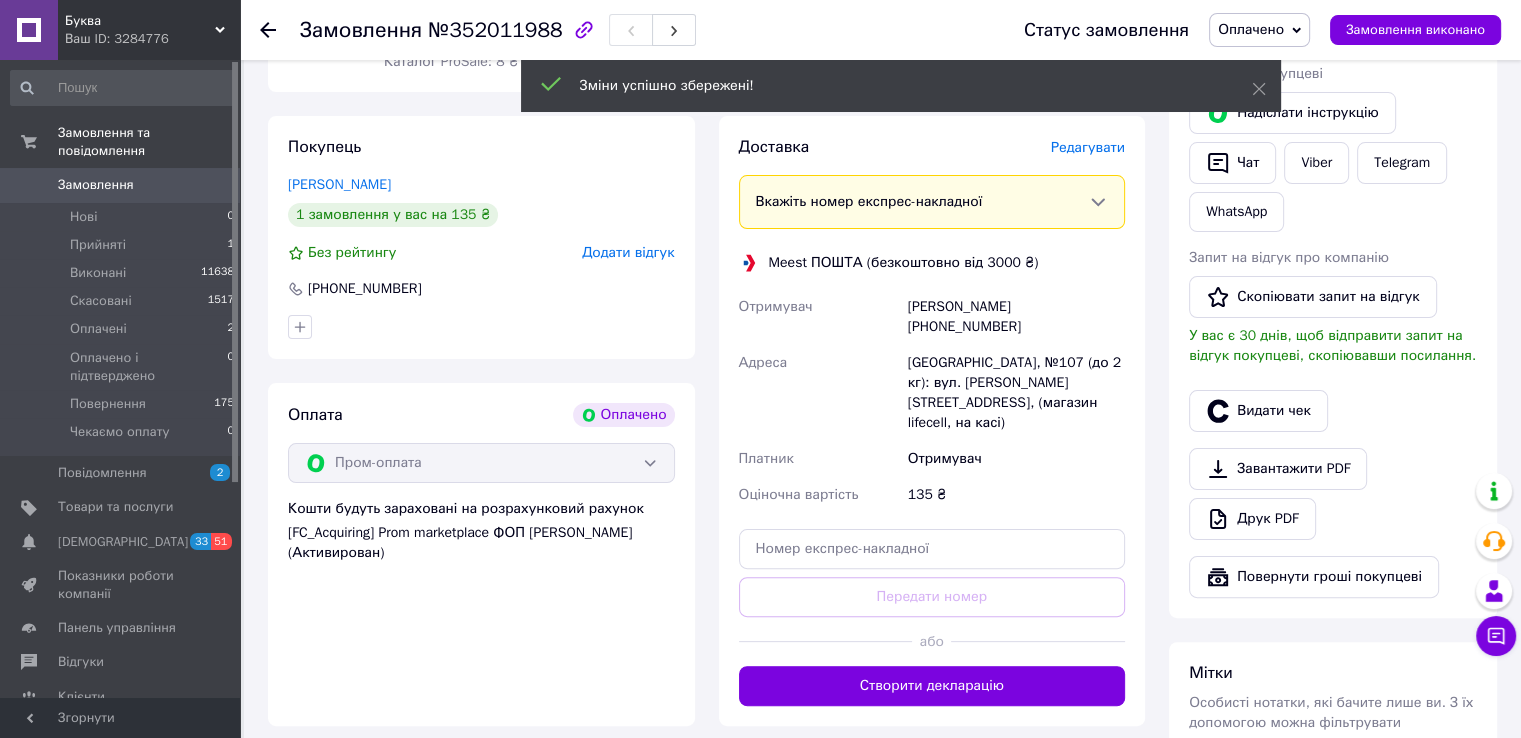click on "Створити декларацію" at bounding box center [932, 686] 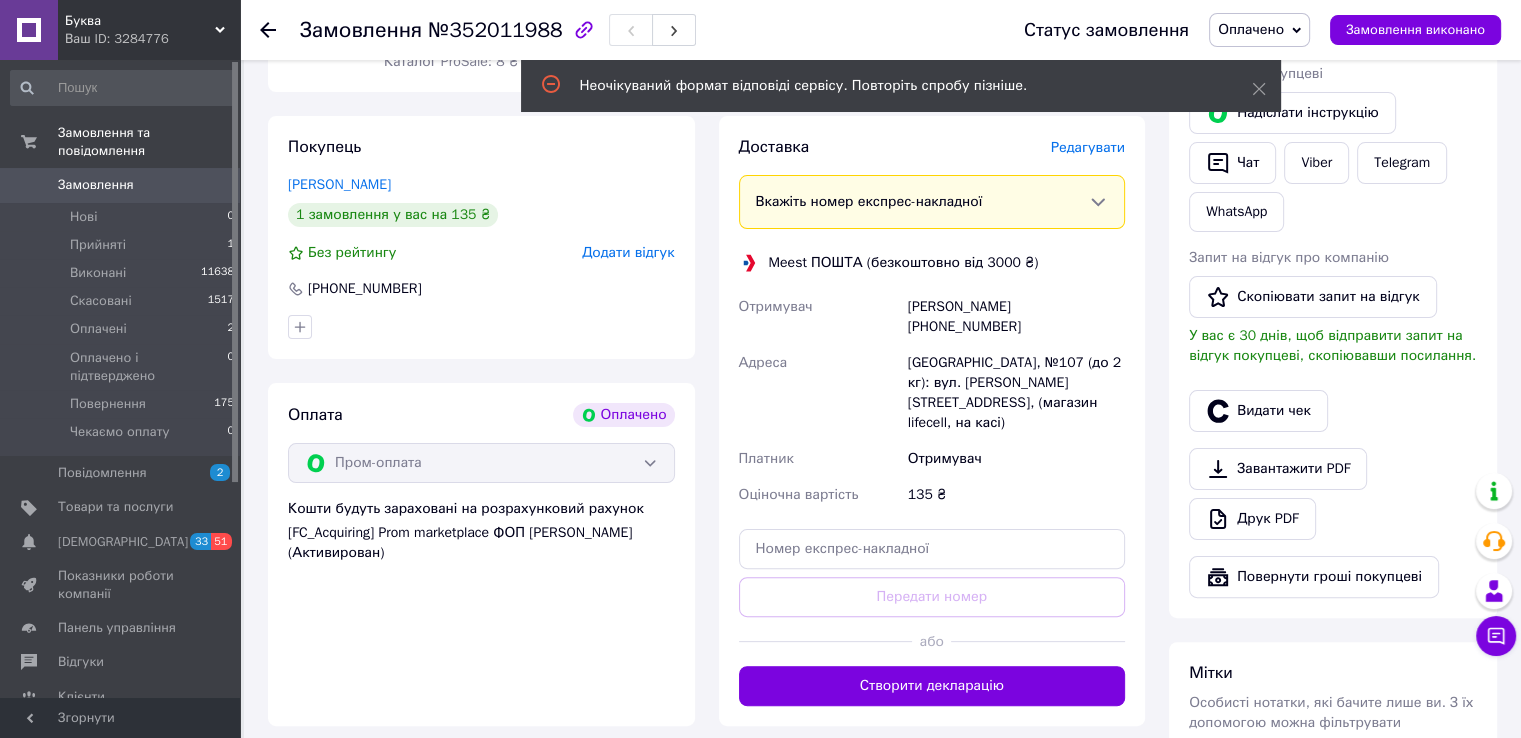 click on "Створити декларацію" at bounding box center [932, 686] 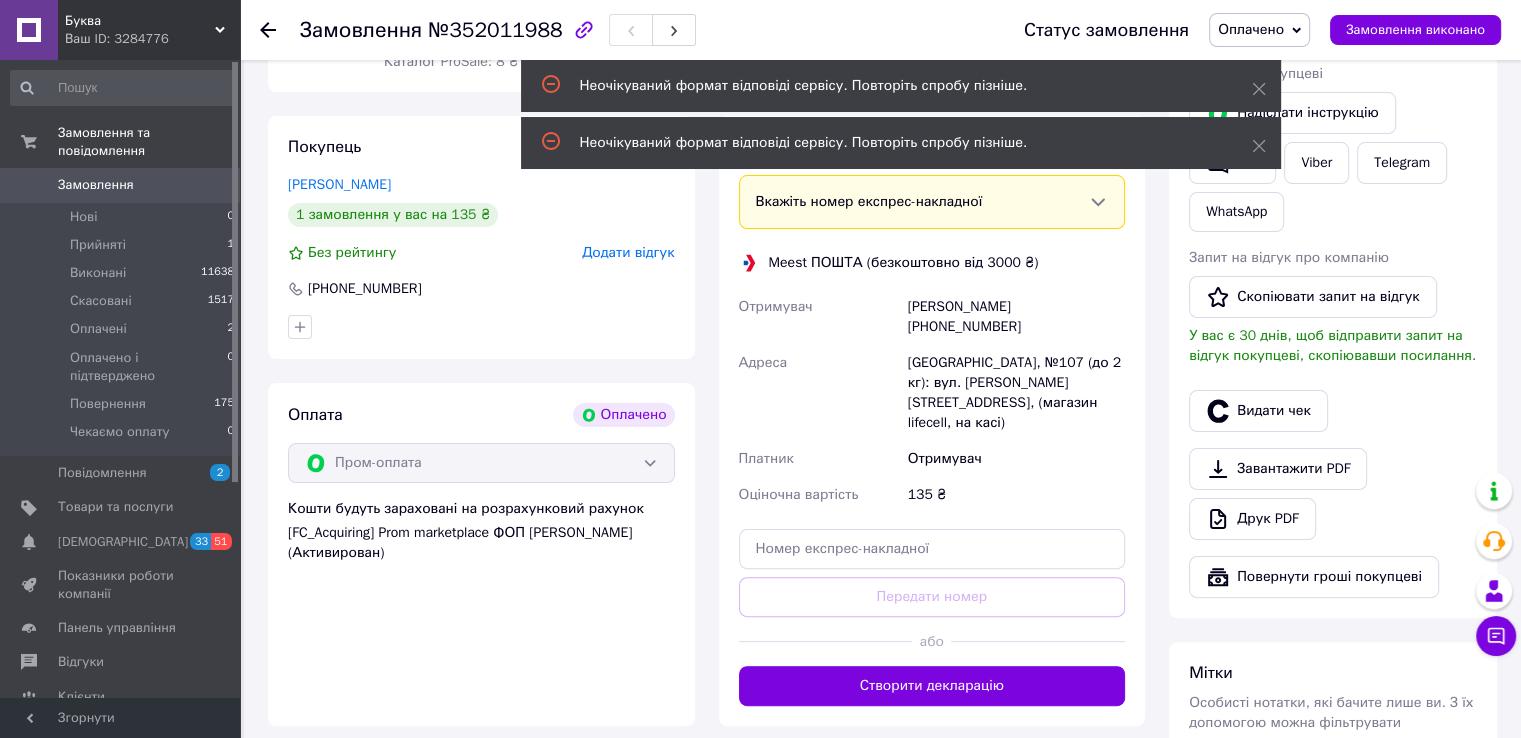 click on "Створити декларацію" at bounding box center (932, 686) 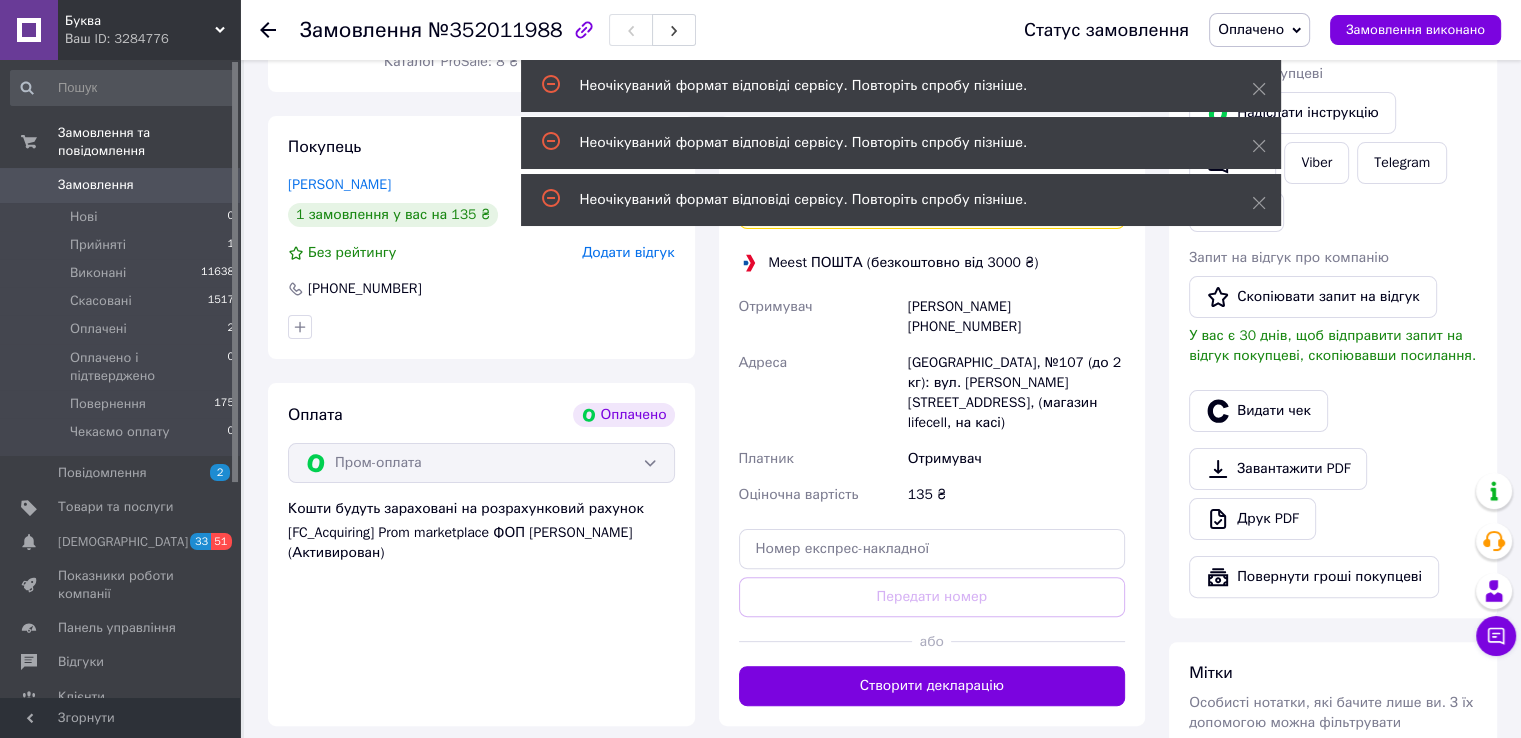 click on "Створити декларацію" at bounding box center (932, 686) 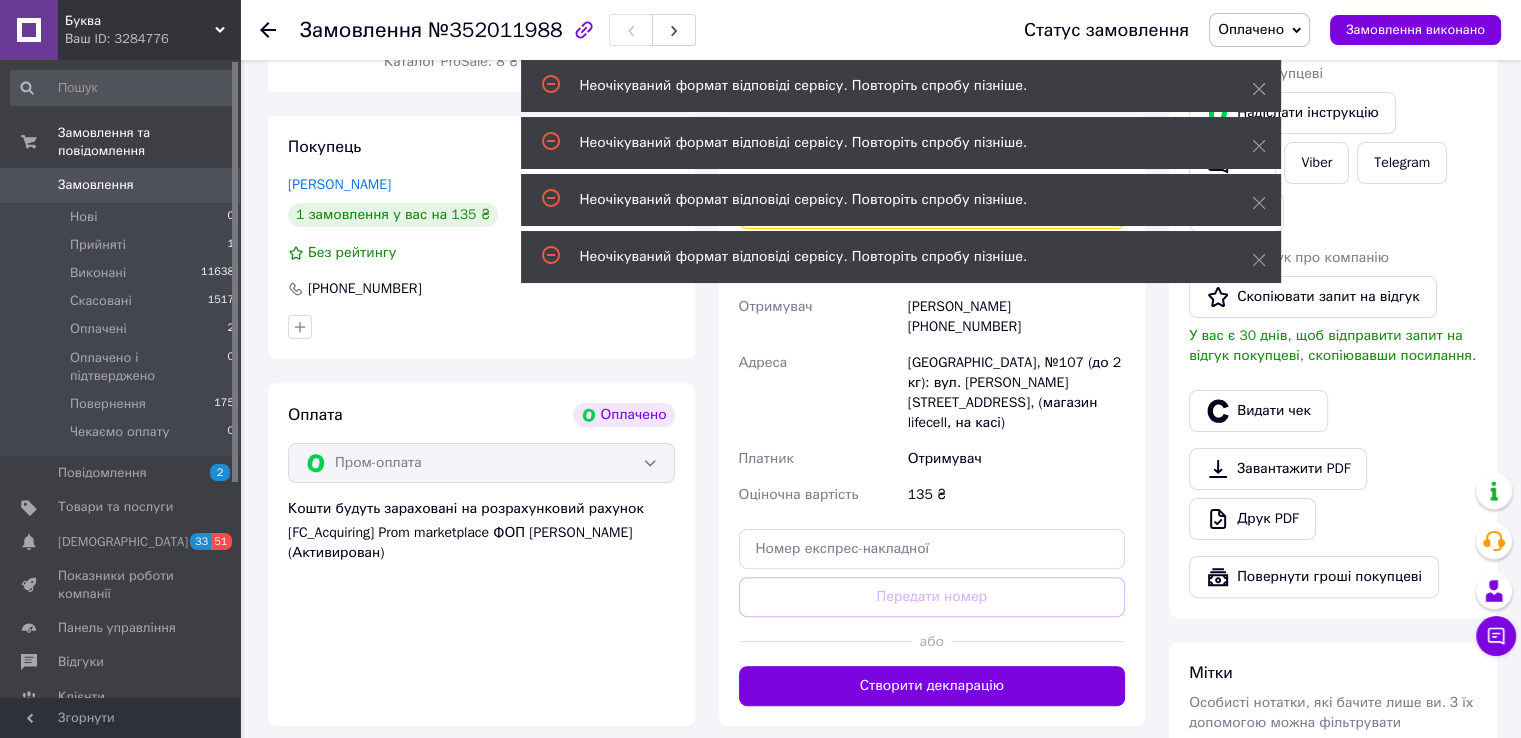 click on "Створити декларацію" at bounding box center [932, 686] 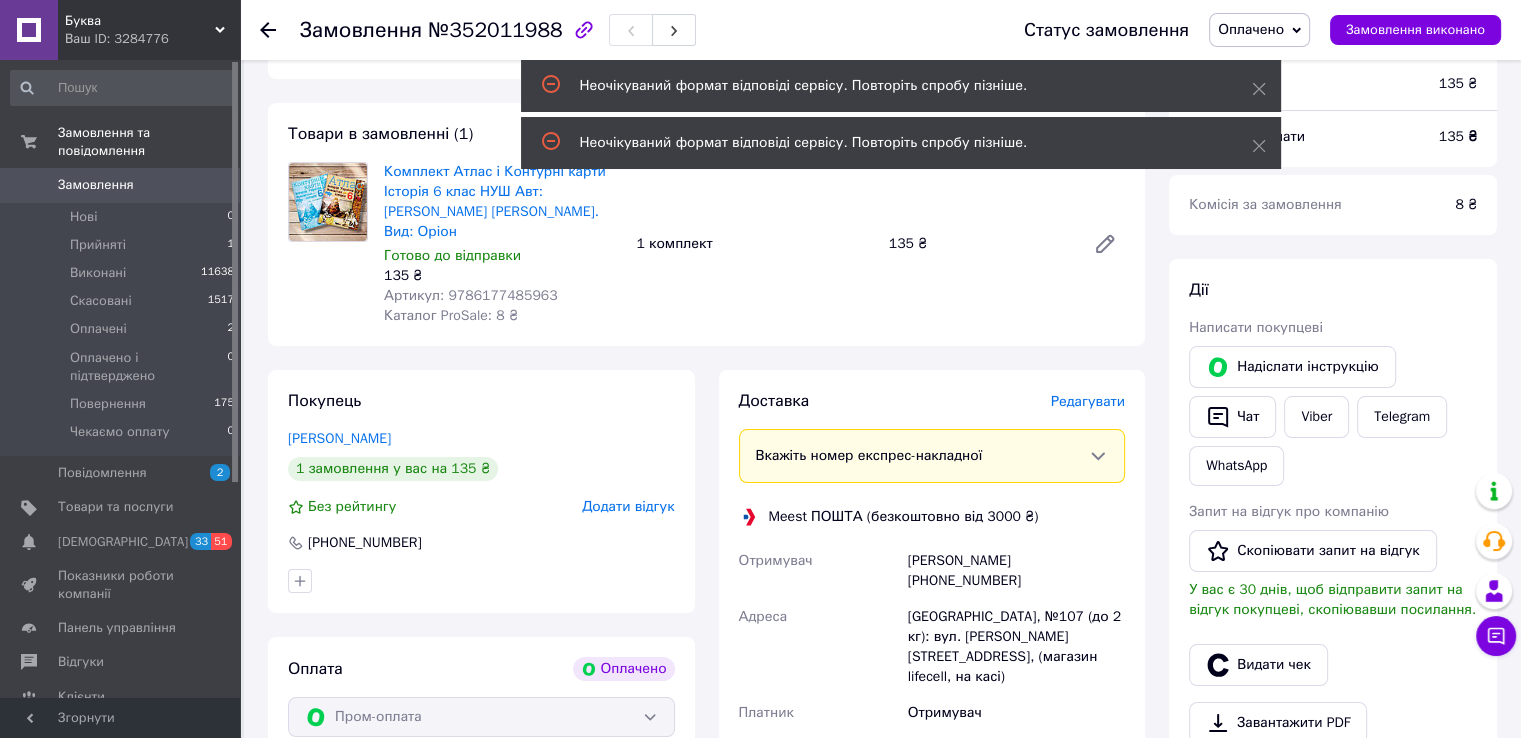 scroll, scrollTop: 0, scrollLeft: 0, axis: both 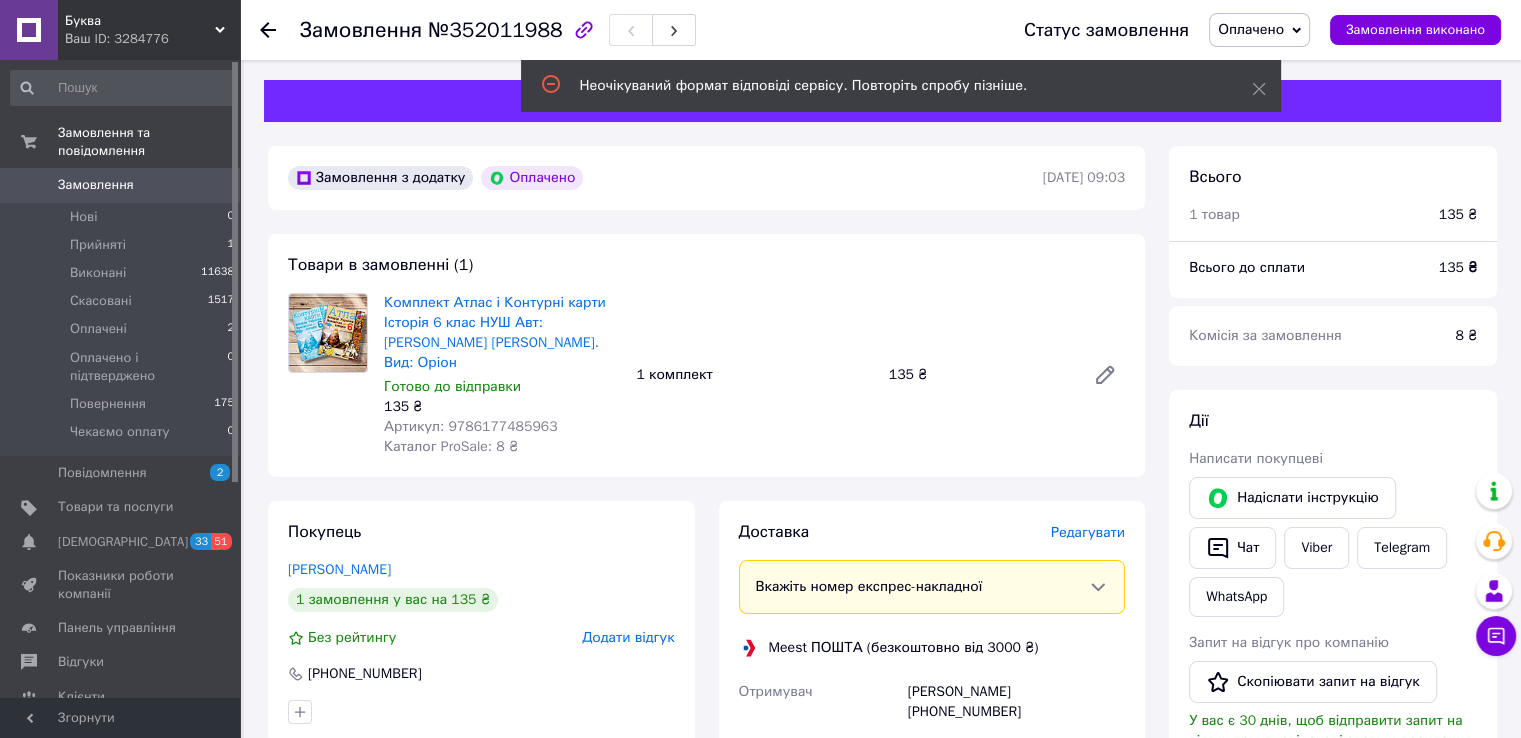 click on "Замовлення" at bounding box center [96, 185] 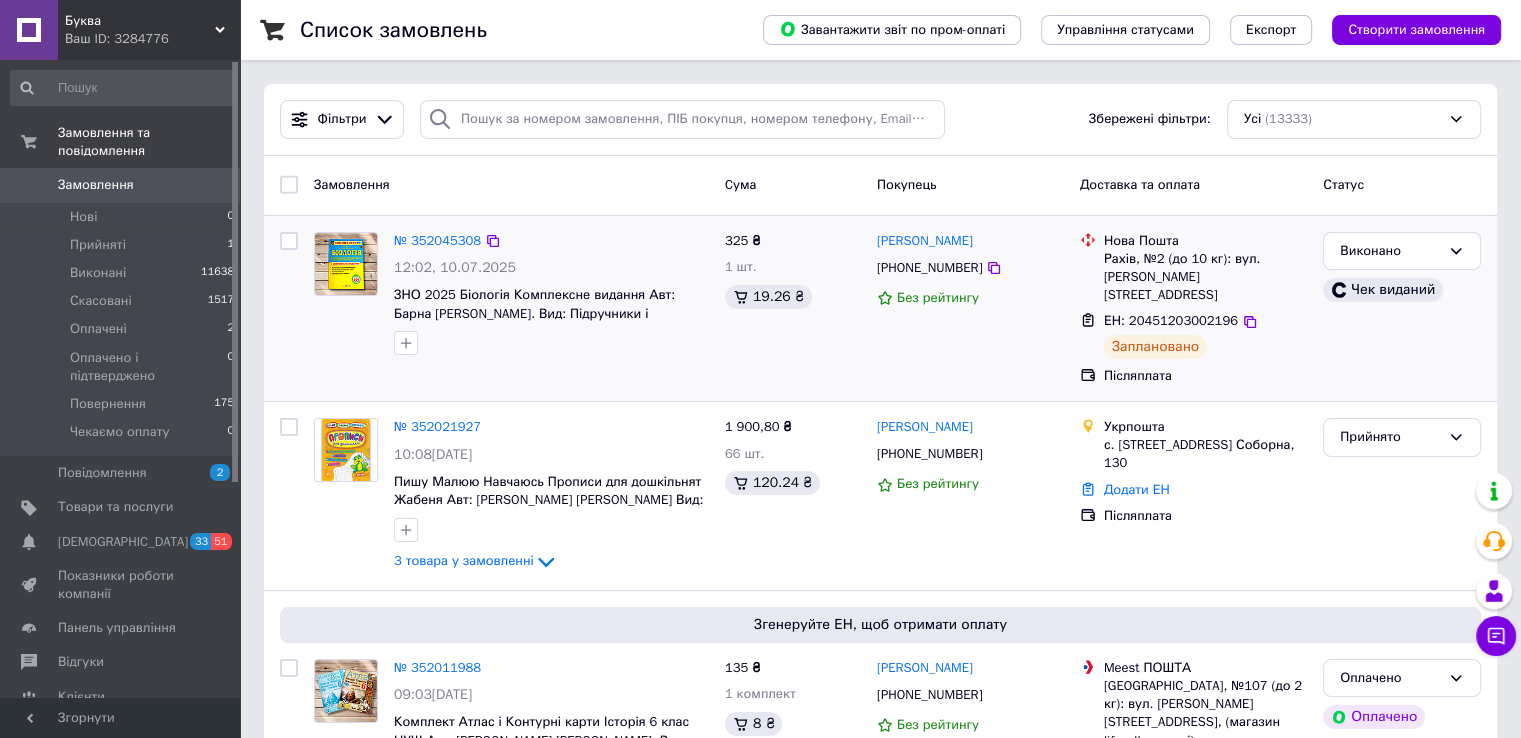 scroll, scrollTop: 200, scrollLeft: 0, axis: vertical 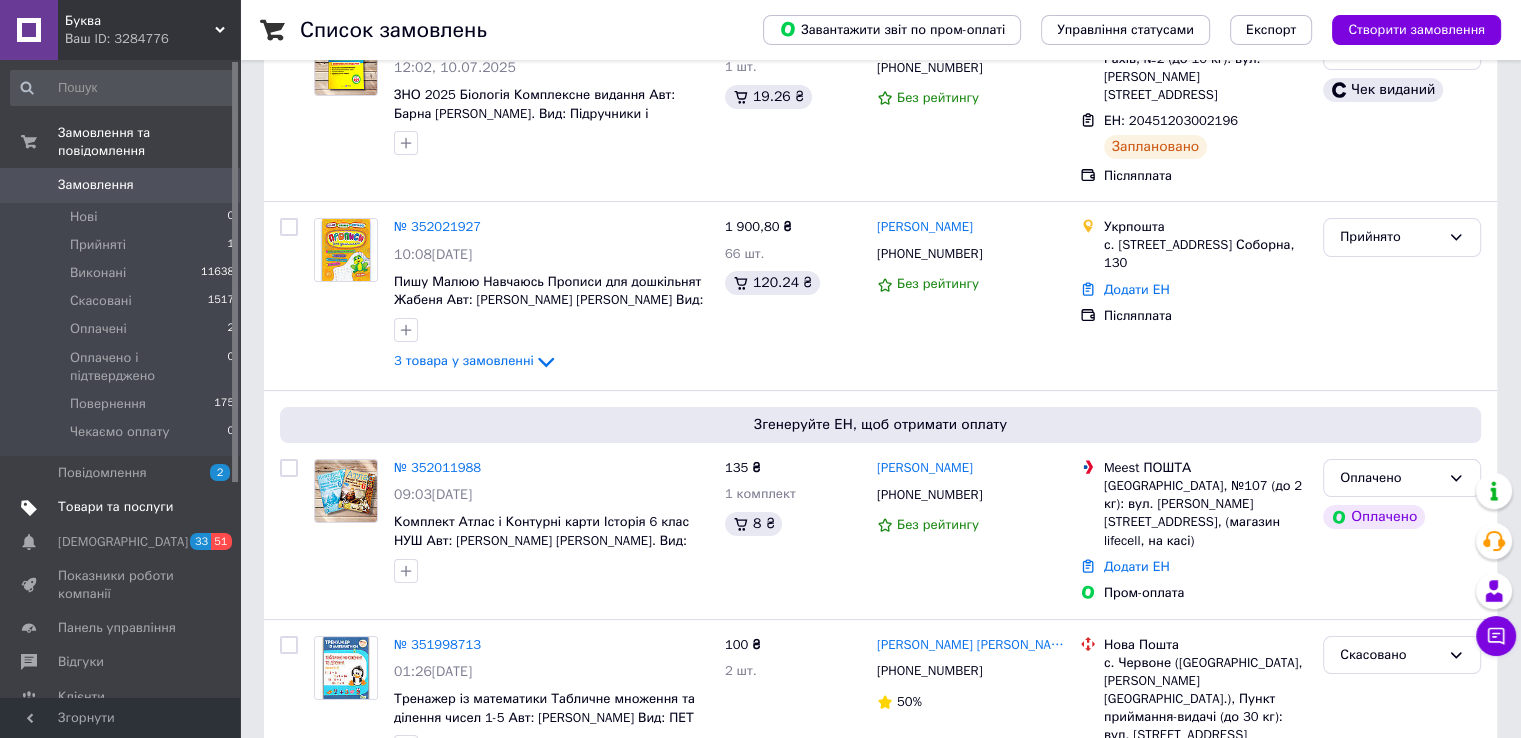 click on "Товари та послуги" at bounding box center [115, 507] 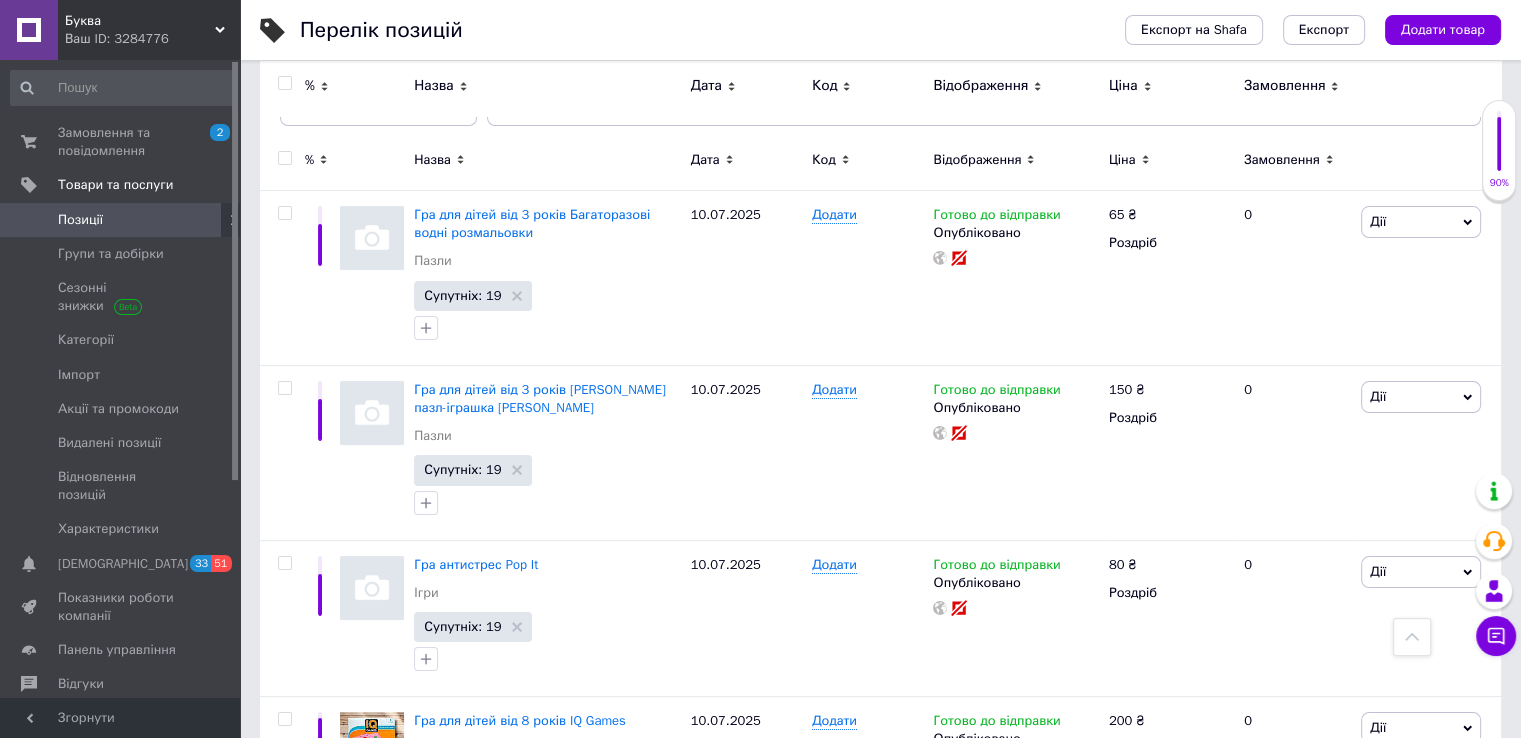 scroll, scrollTop: 200, scrollLeft: 0, axis: vertical 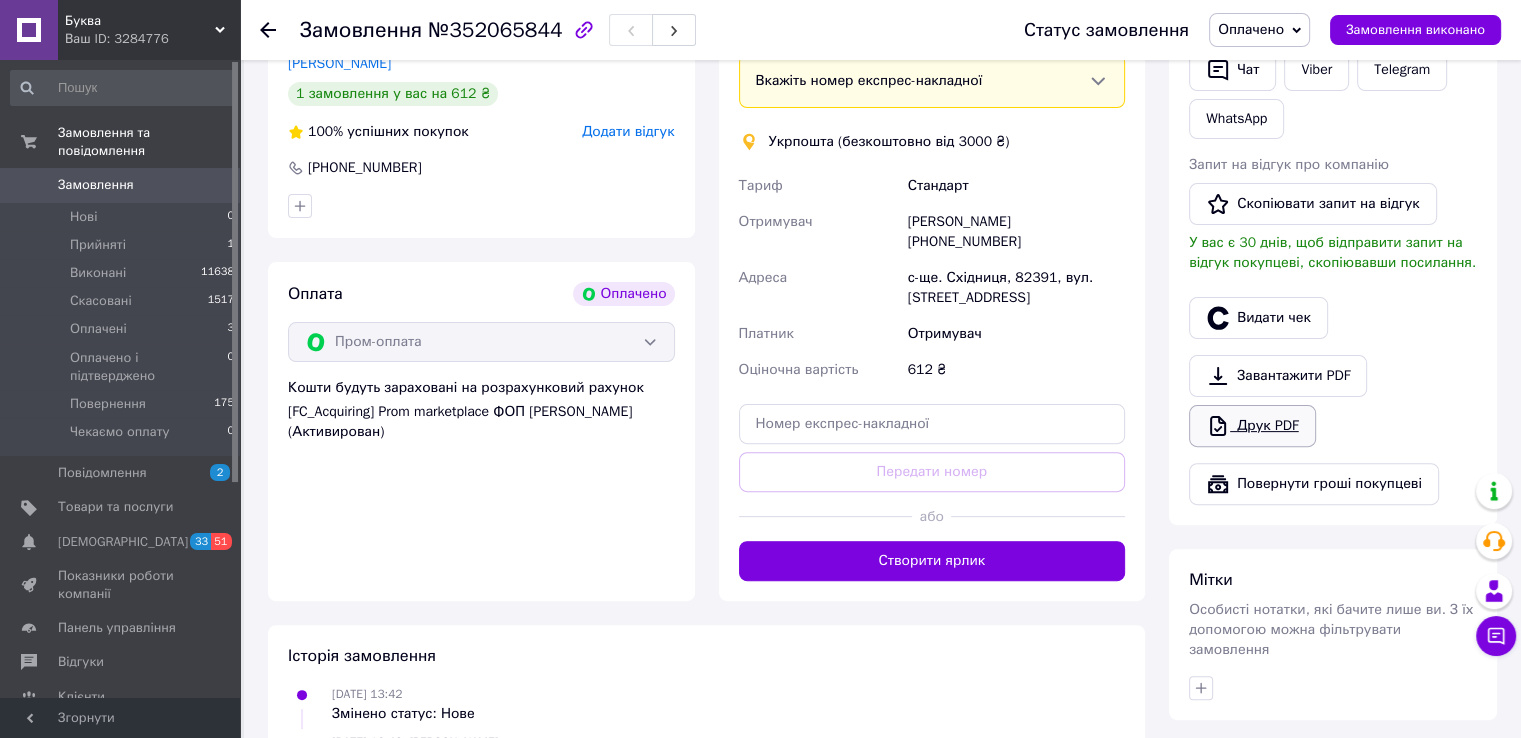 click on "Друк PDF" at bounding box center [1252, 426] 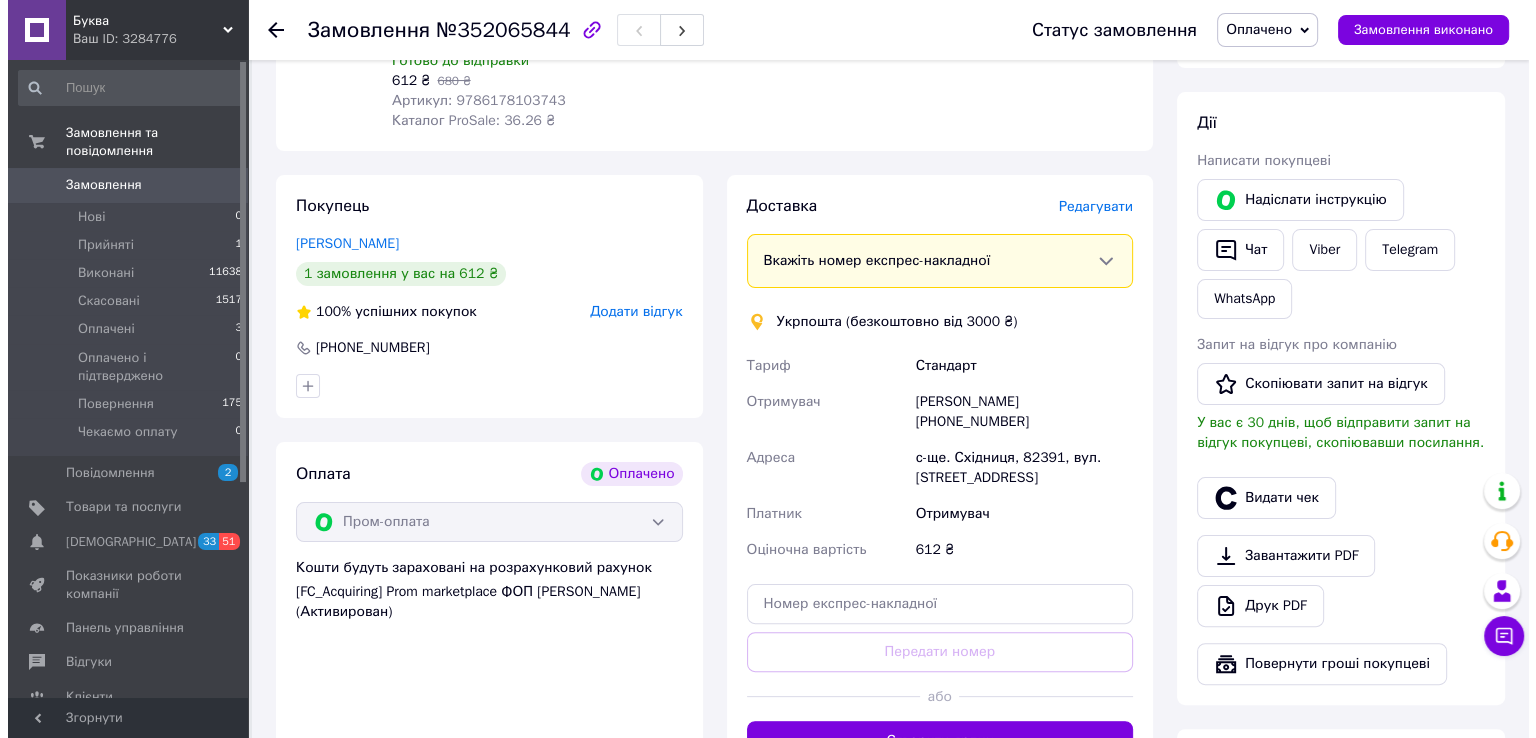 scroll, scrollTop: 214, scrollLeft: 0, axis: vertical 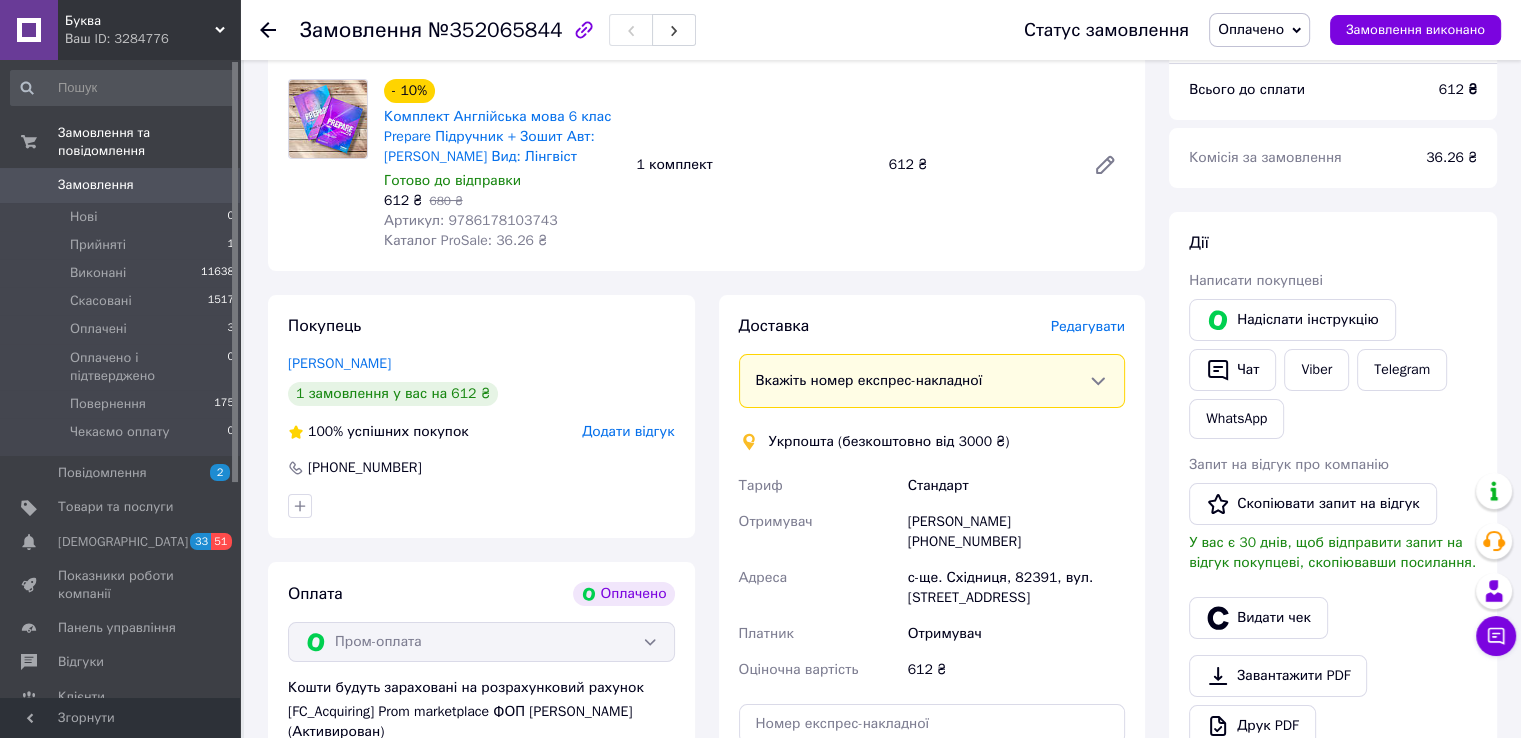 click on "Редагувати" at bounding box center (1088, 326) 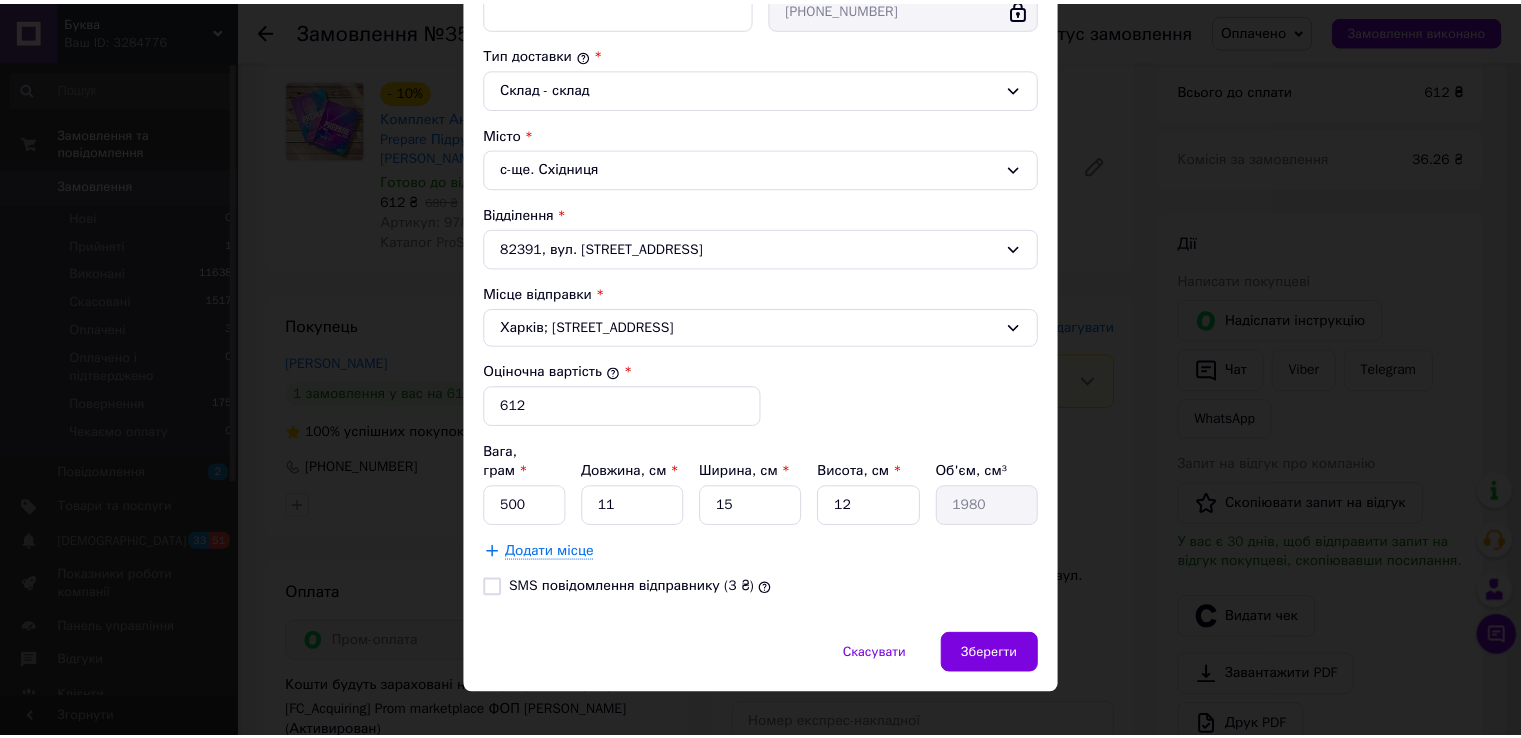 scroll, scrollTop: 508, scrollLeft: 0, axis: vertical 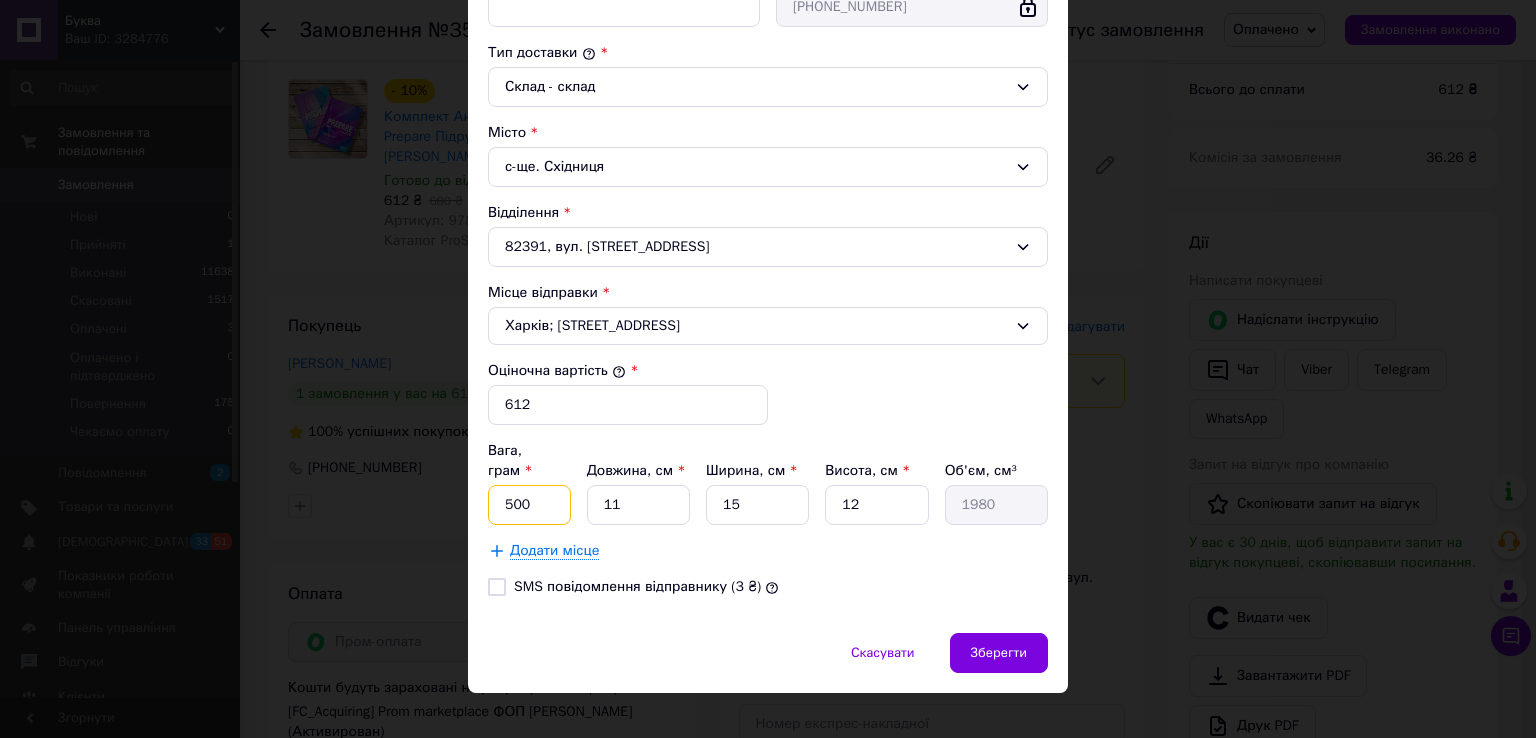 drag, startPoint x: 520, startPoint y: 480, endPoint x: 504, endPoint y: 481, distance: 16.03122 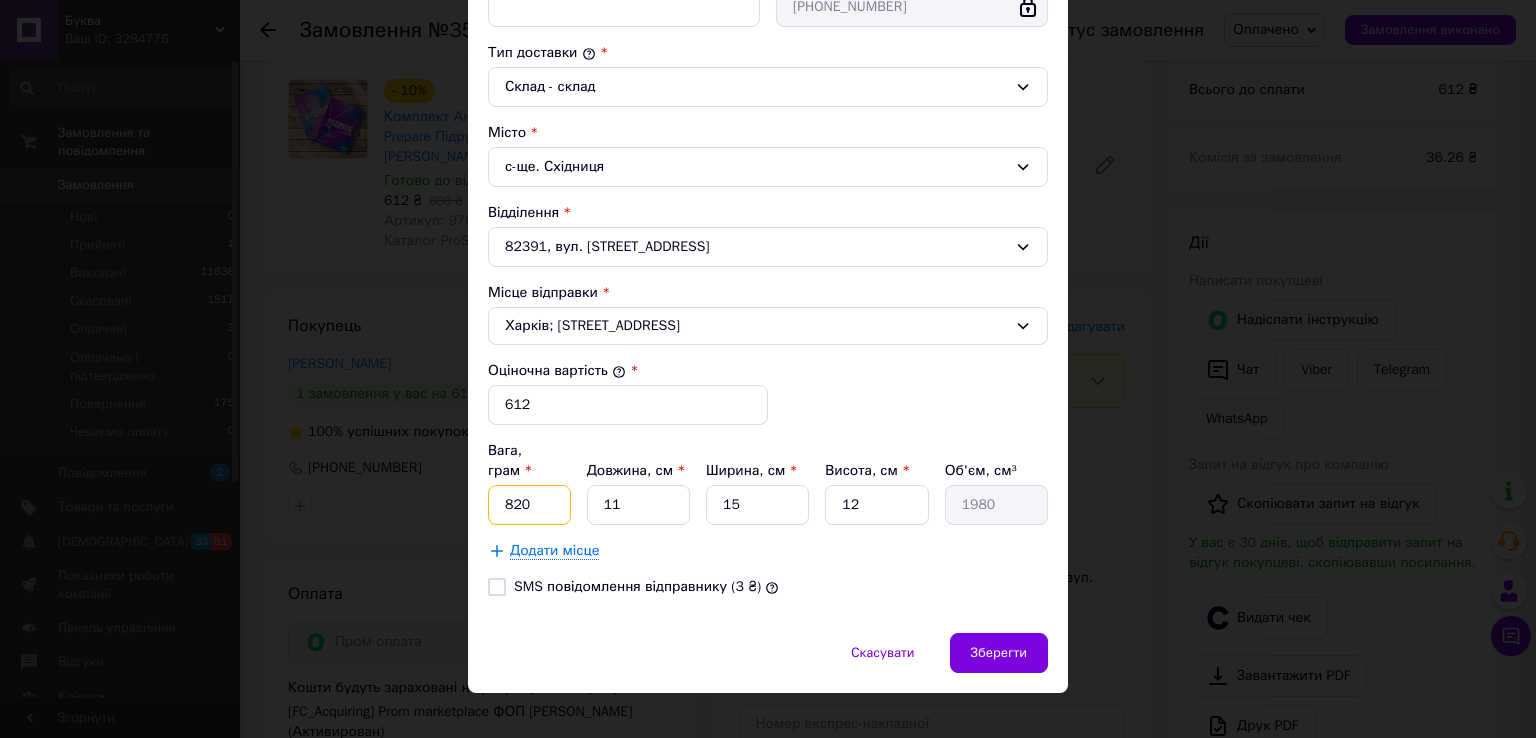 type on "820" 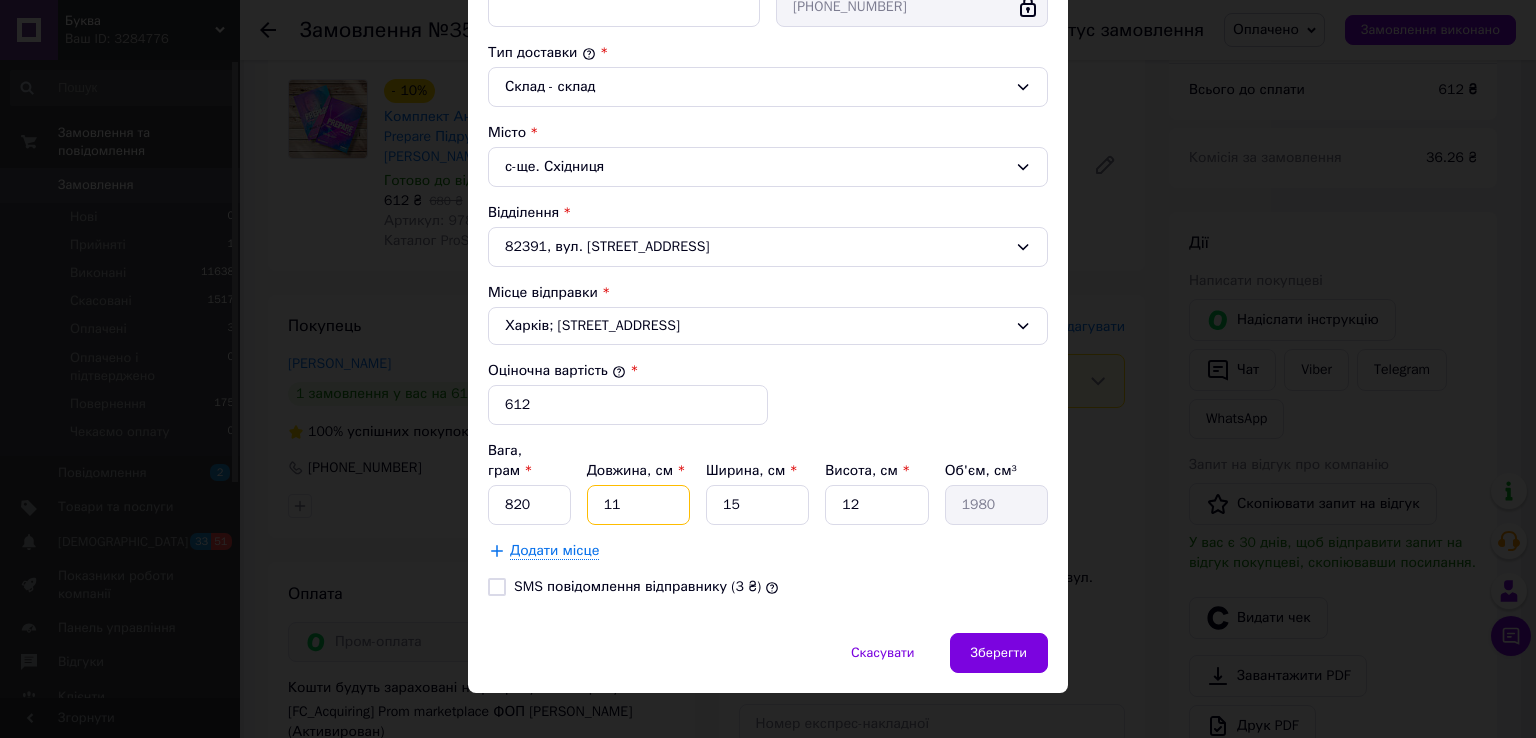 drag, startPoint x: 597, startPoint y: 473, endPoint x: 637, endPoint y: 482, distance: 41 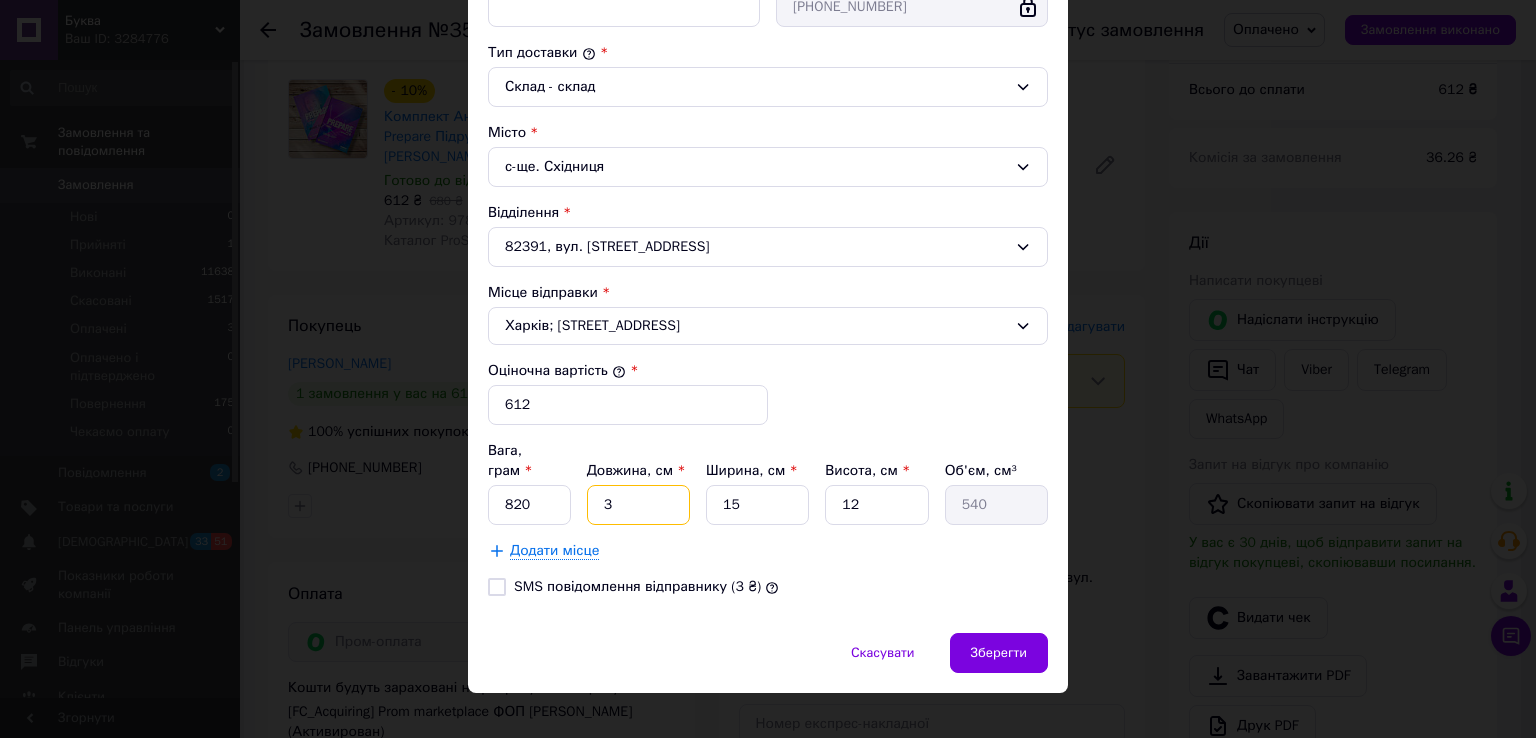 type on "30" 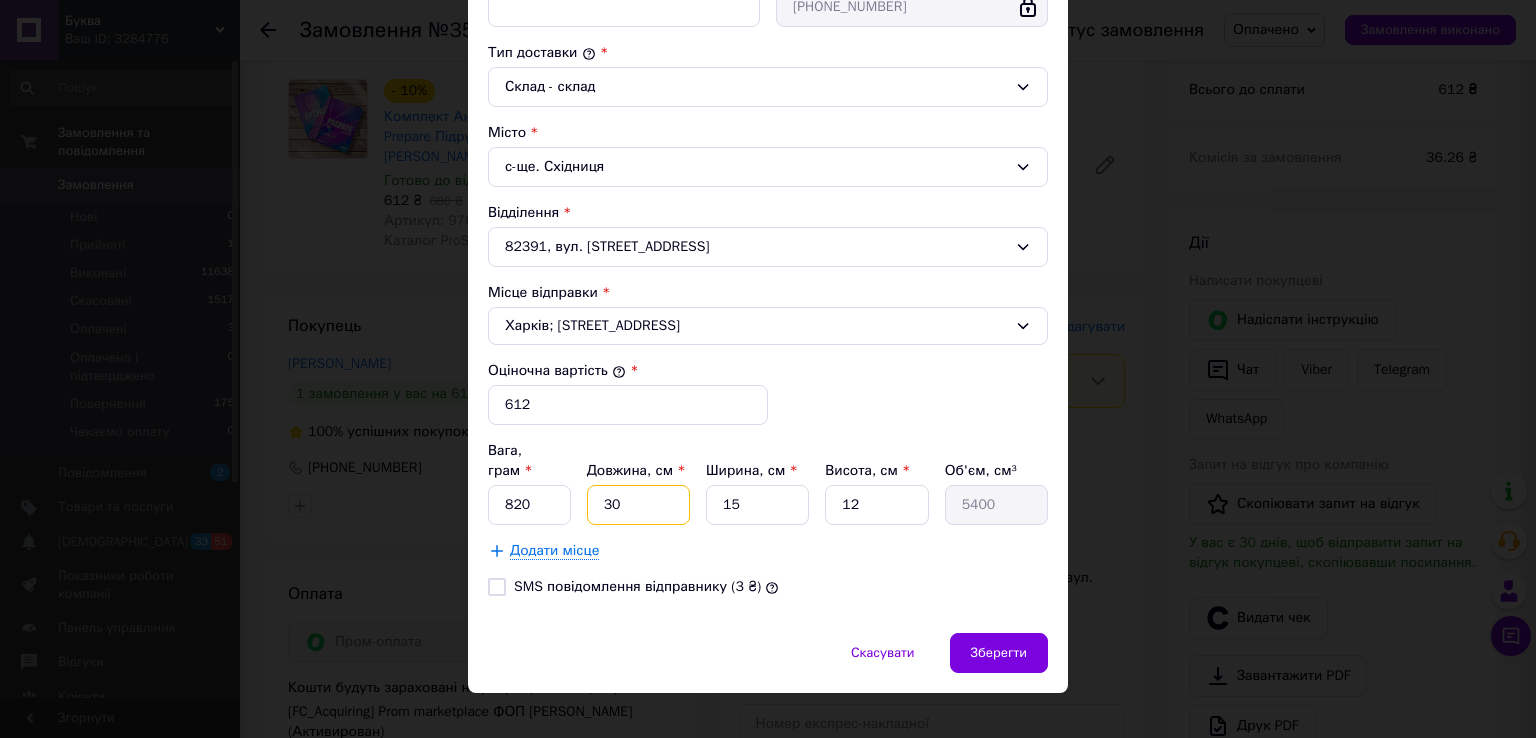 type on "30" 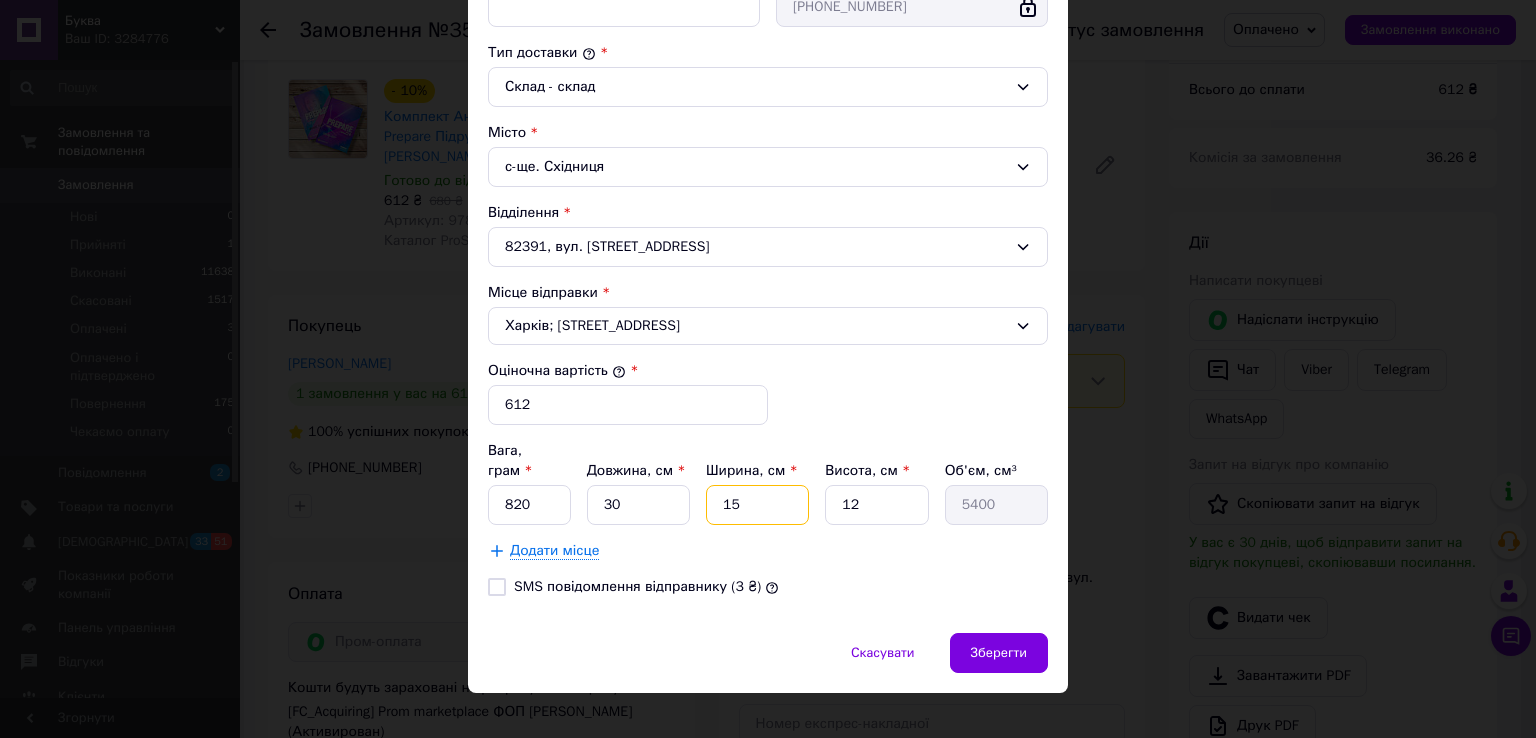 drag, startPoint x: 708, startPoint y: 477, endPoint x: 728, endPoint y: 485, distance: 21.540659 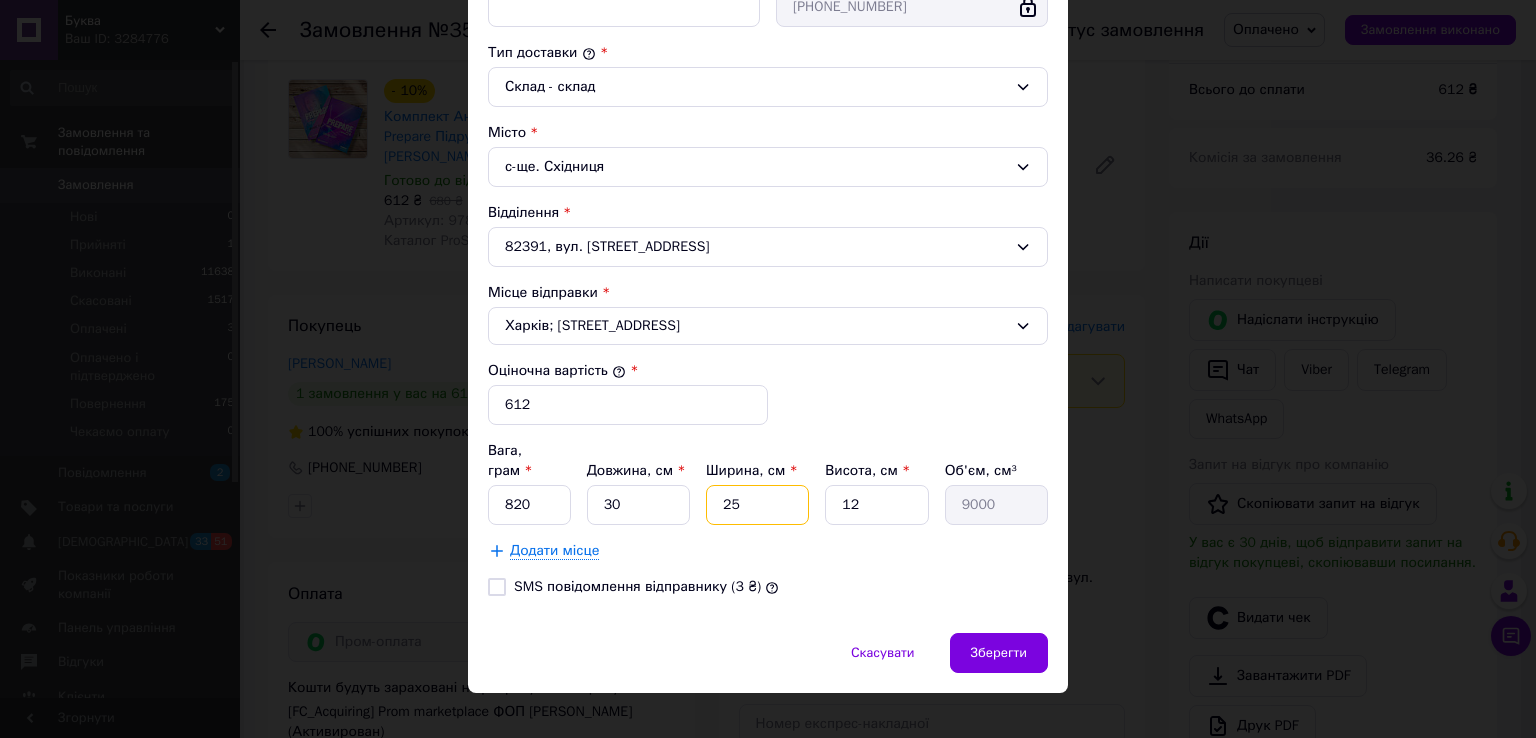 type on "25" 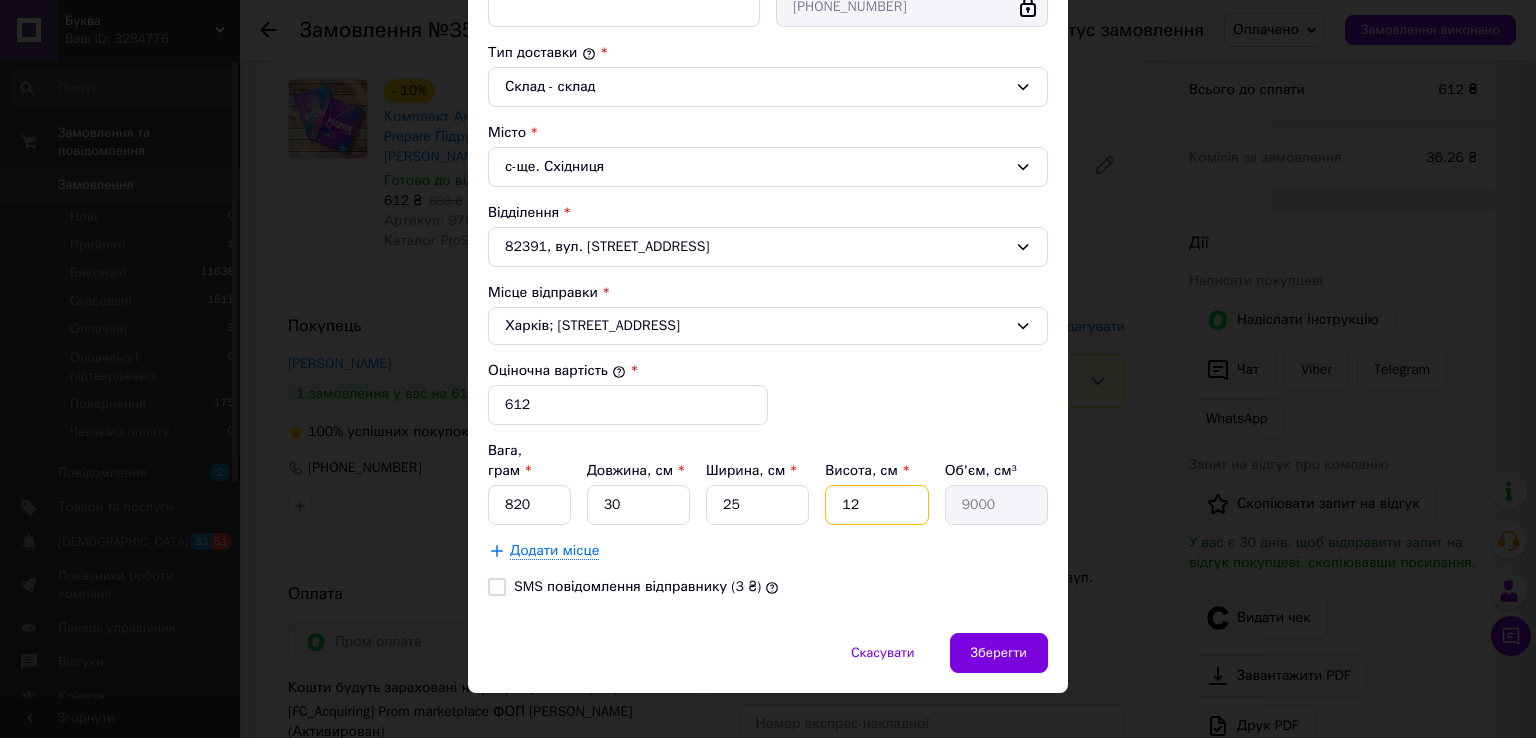 click on "Вага, грам   * 820 Довжина, см   * 30 Ширина, см   * 25 Висота, см   * 12 Об'єм, см³ 9000" at bounding box center (768, 483) 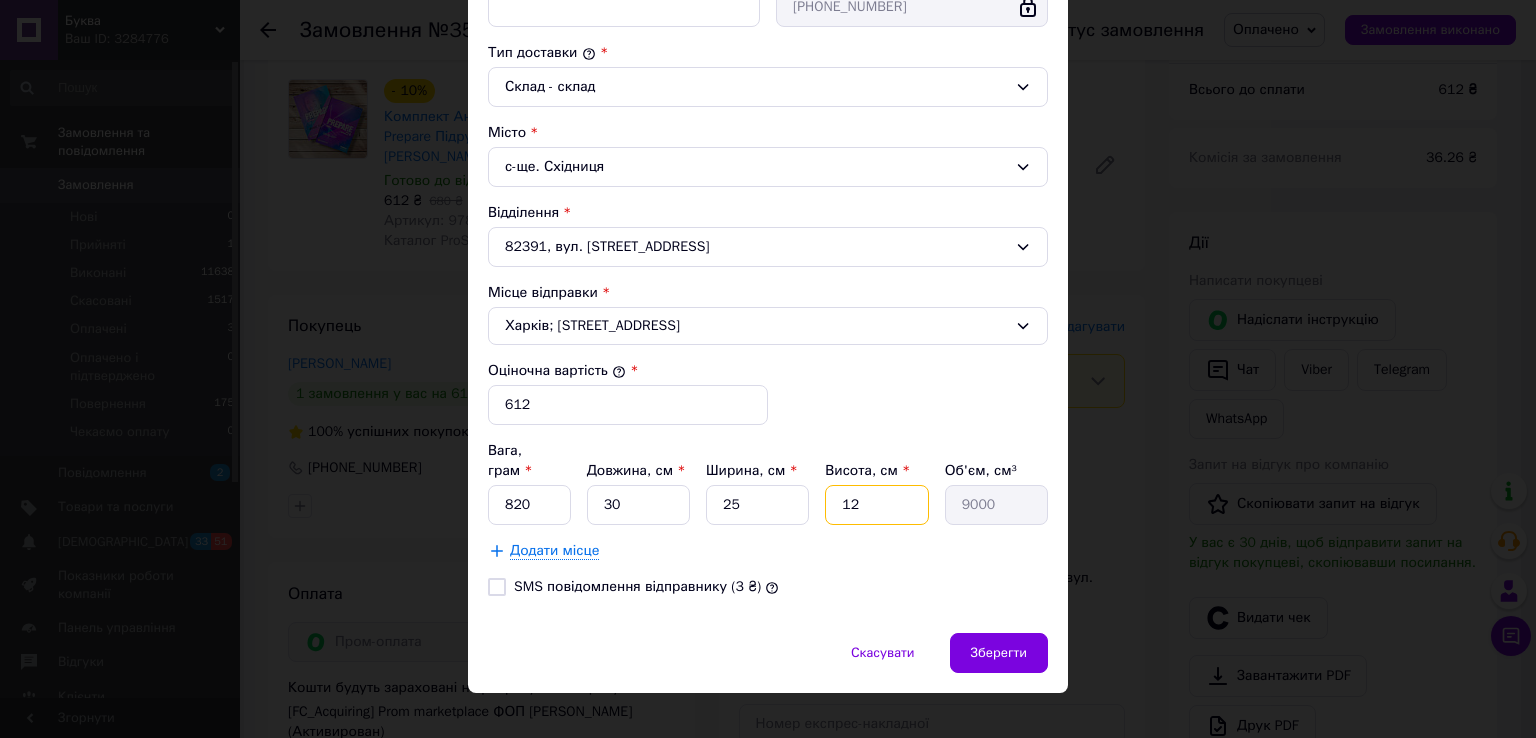 type on "2" 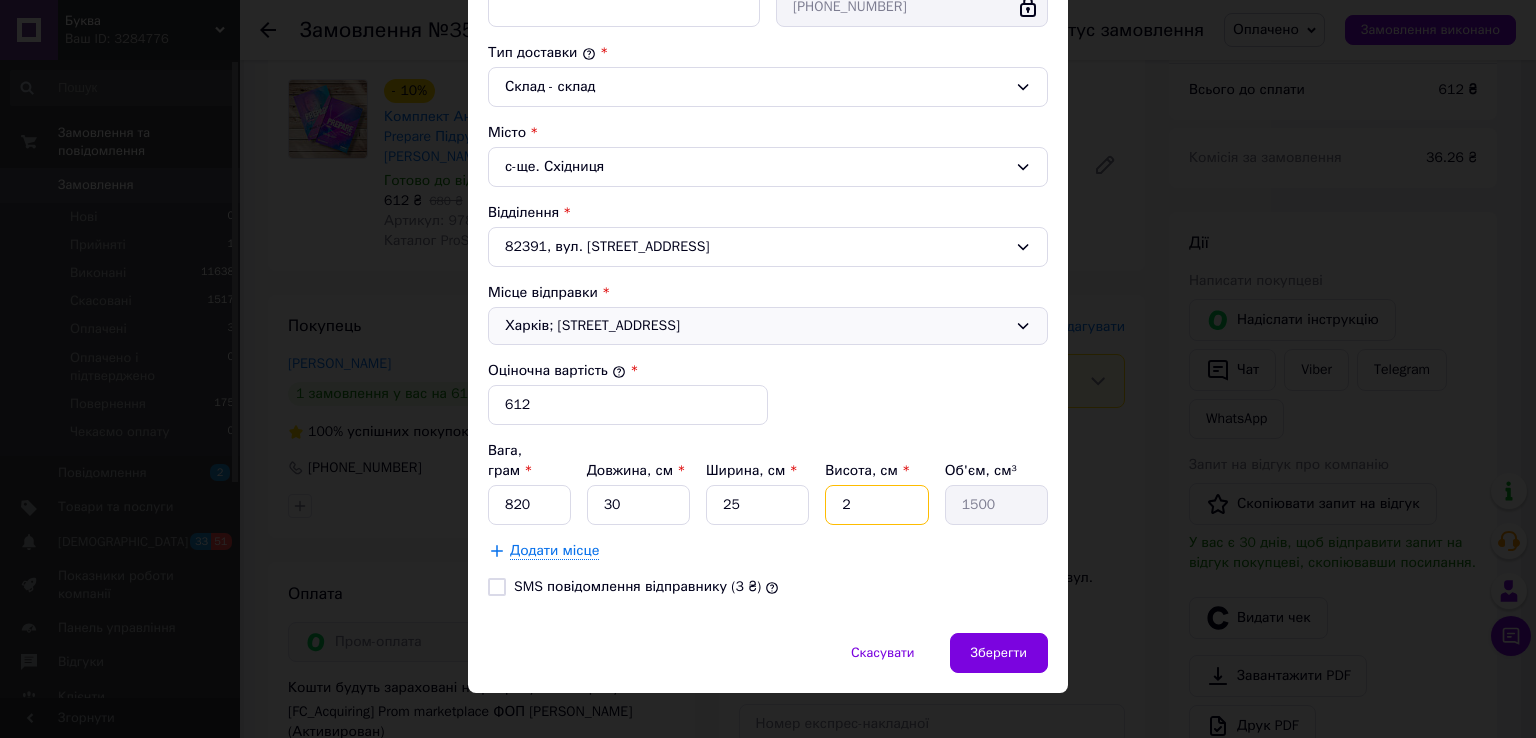 type on "2" 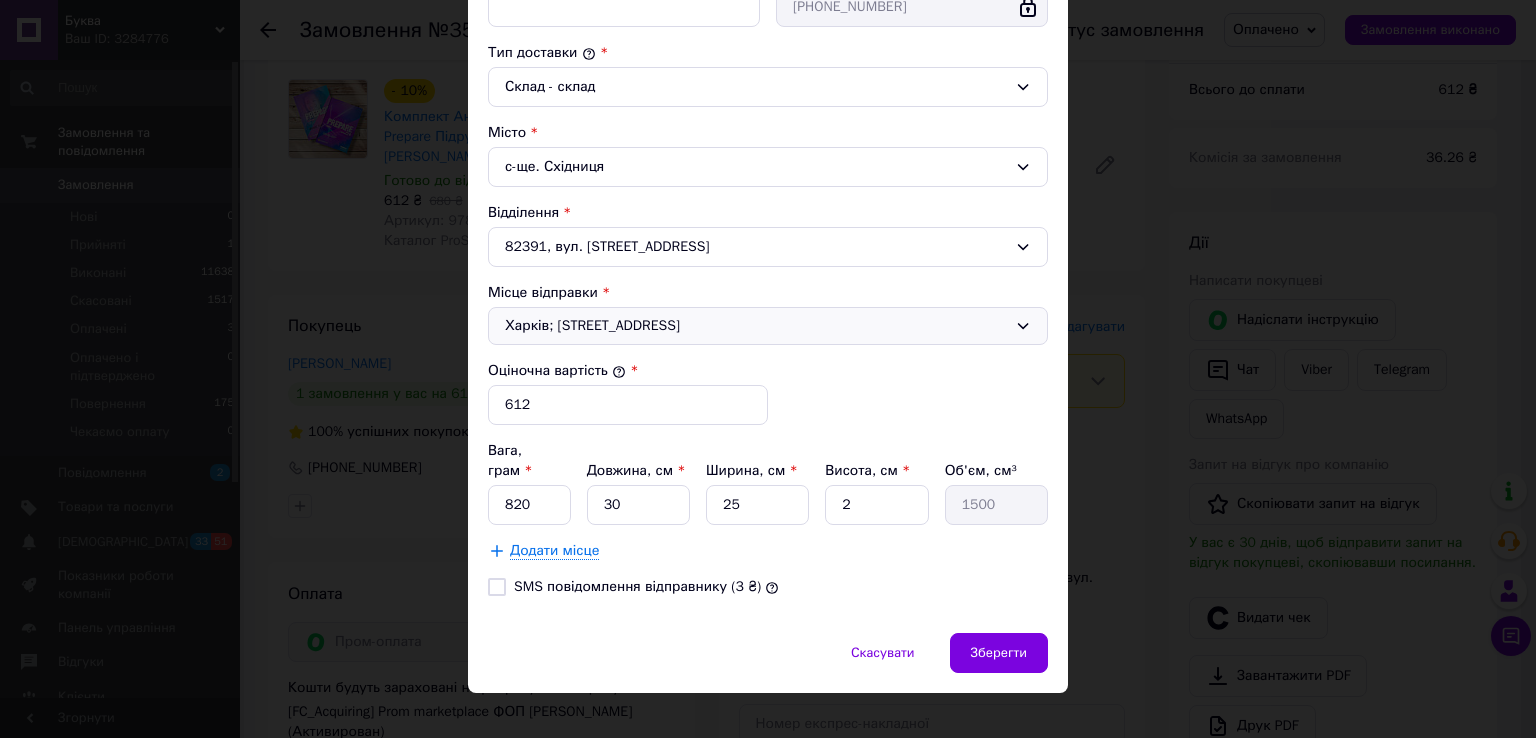 click on "Харків; [STREET_ADDRESS]" at bounding box center (756, 326) 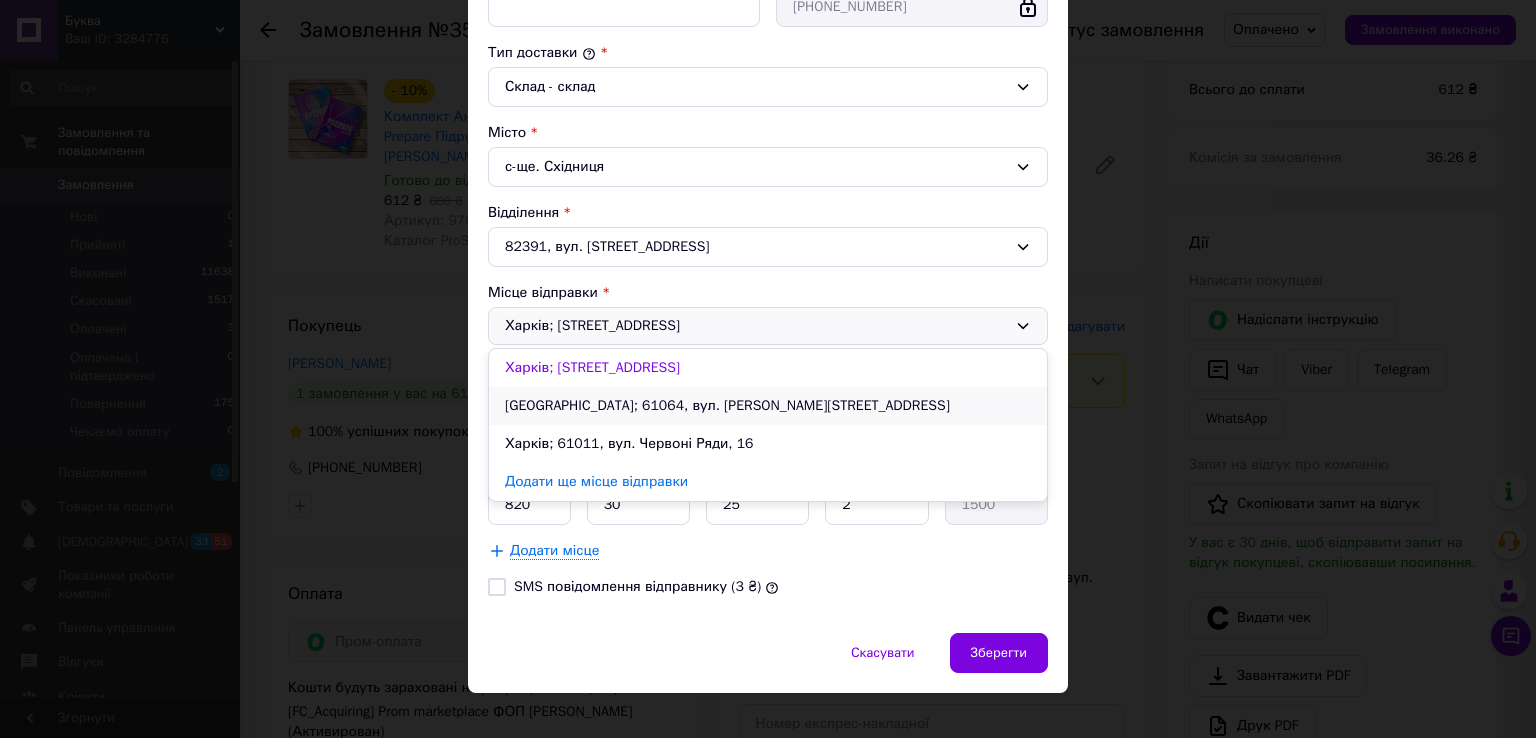 click on "[GEOGRAPHIC_DATA]; 61064, вул. [PERSON_NAME][STREET_ADDRESS]" at bounding box center (768, 406) 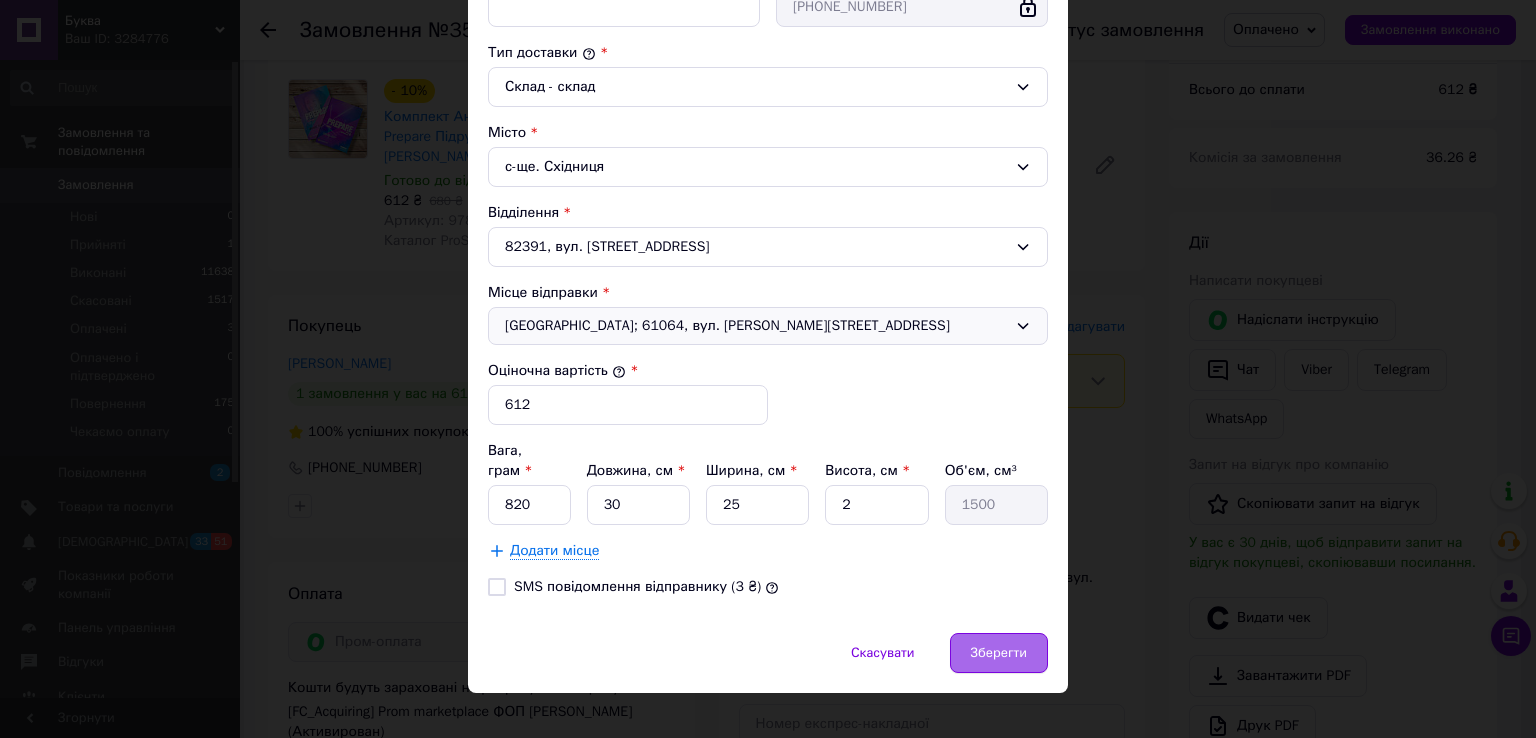 drag, startPoint x: 998, startPoint y: 636, endPoint x: 1011, endPoint y: 614, distance: 25.553865 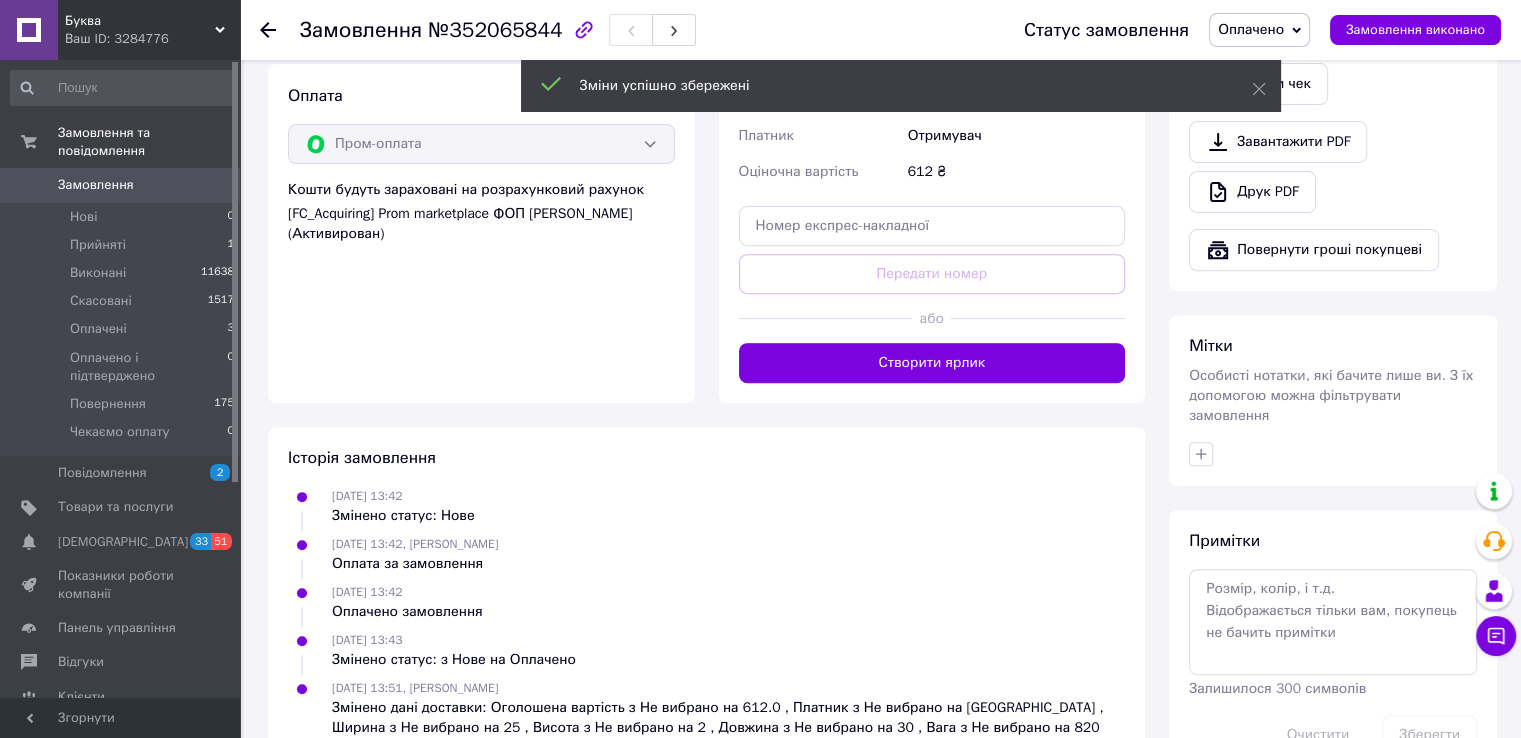 scroll, scrollTop: 714, scrollLeft: 0, axis: vertical 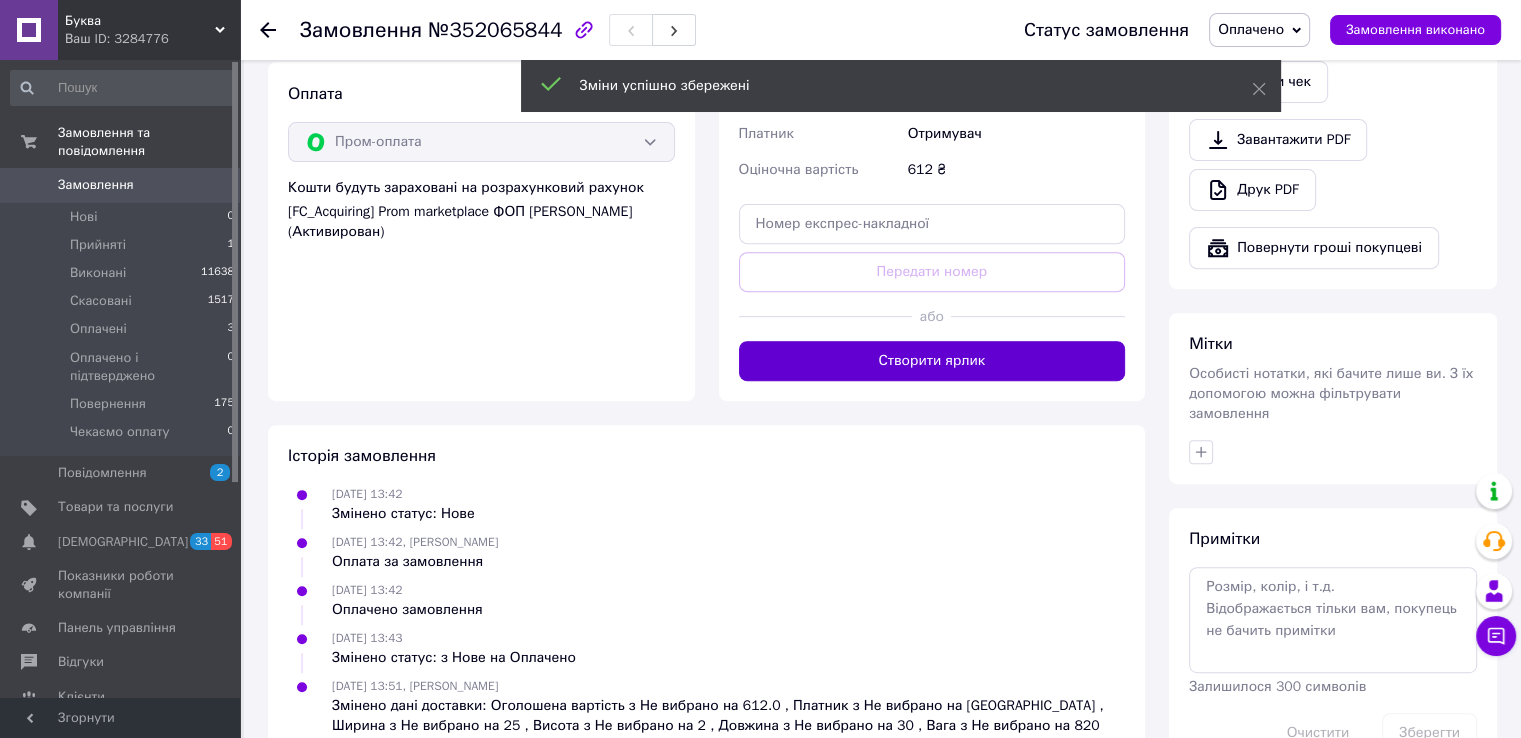 click on "Створити ярлик" at bounding box center [932, 361] 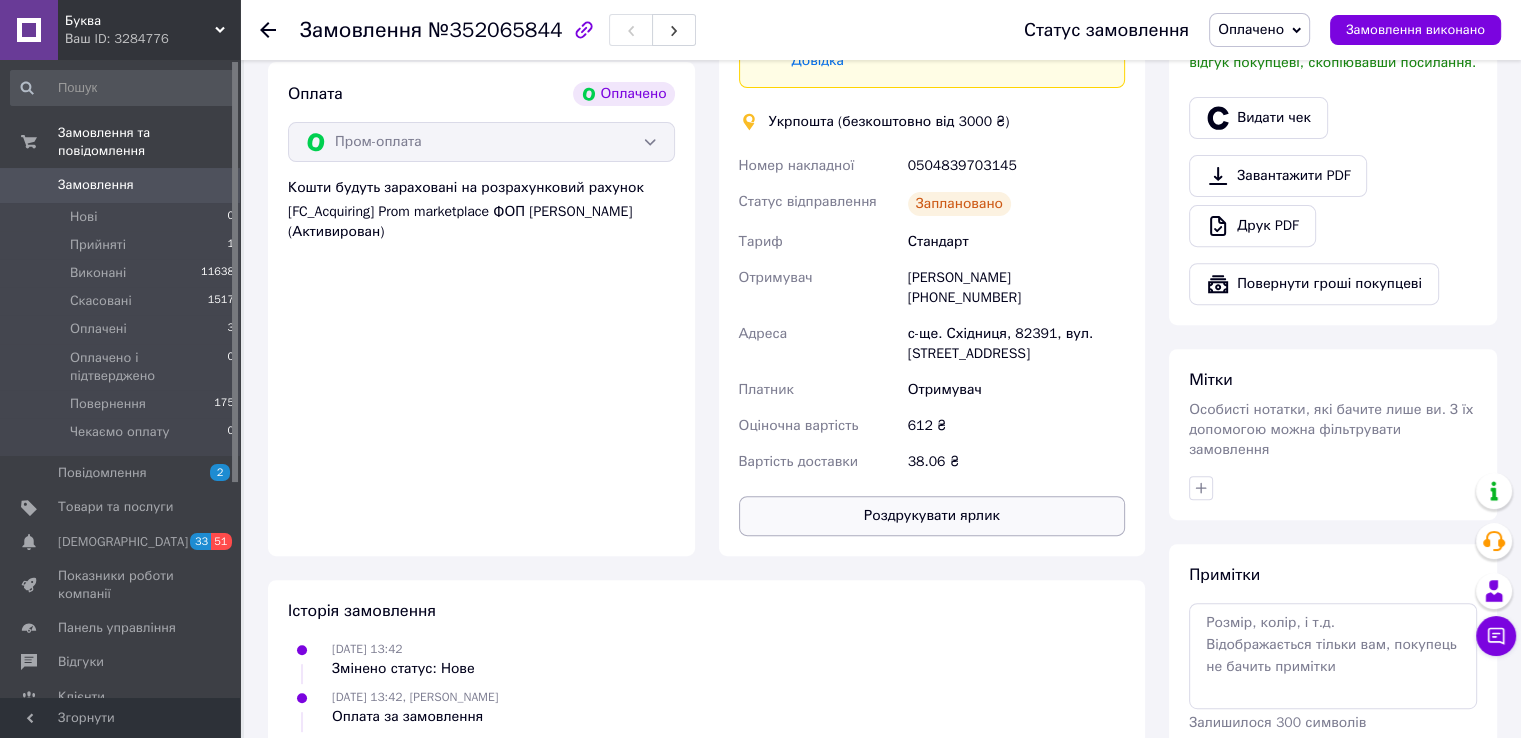 click on "Роздрукувати ярлик" at bounding box center [932, 516] 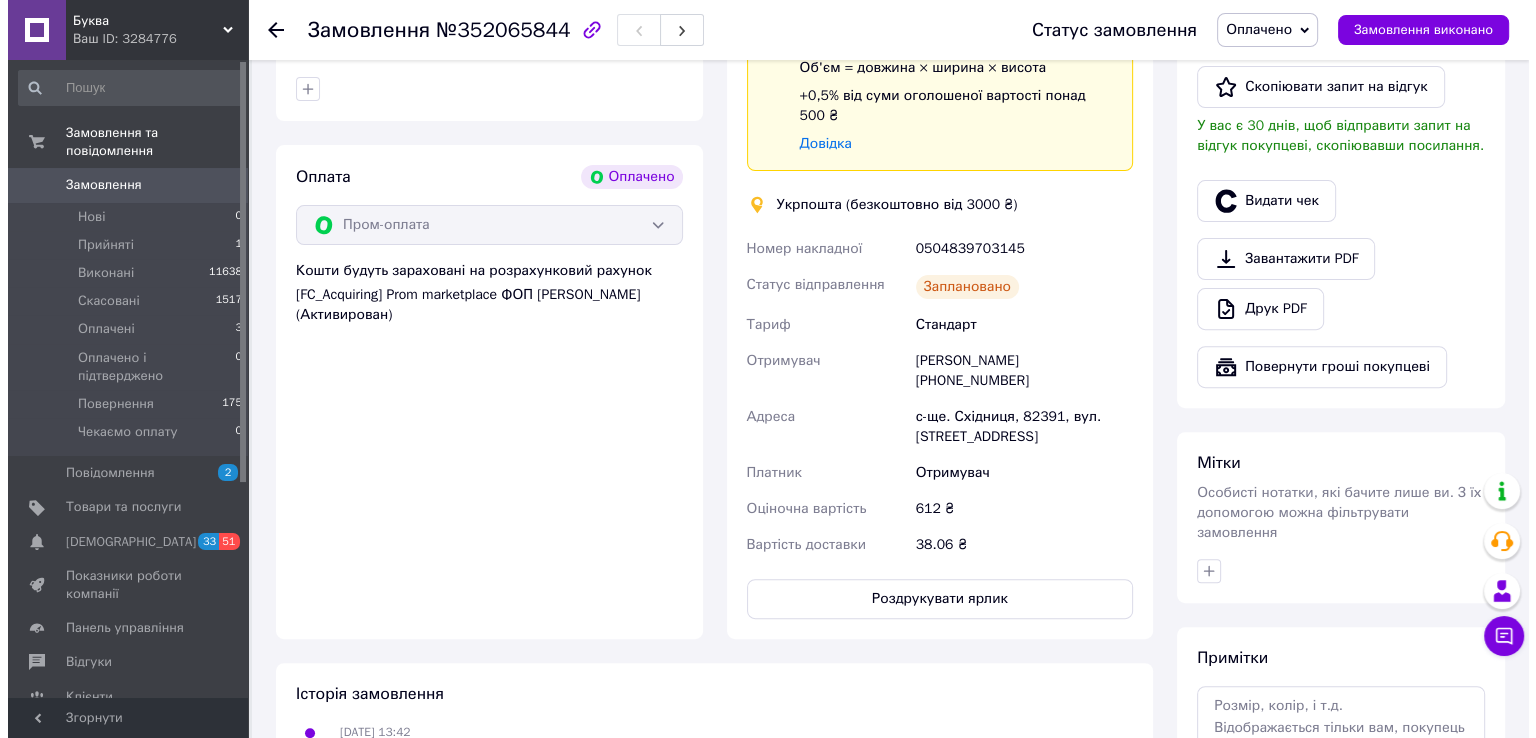 scroll, scrollTop: 414, scrollLeft: 0, axis: vertical 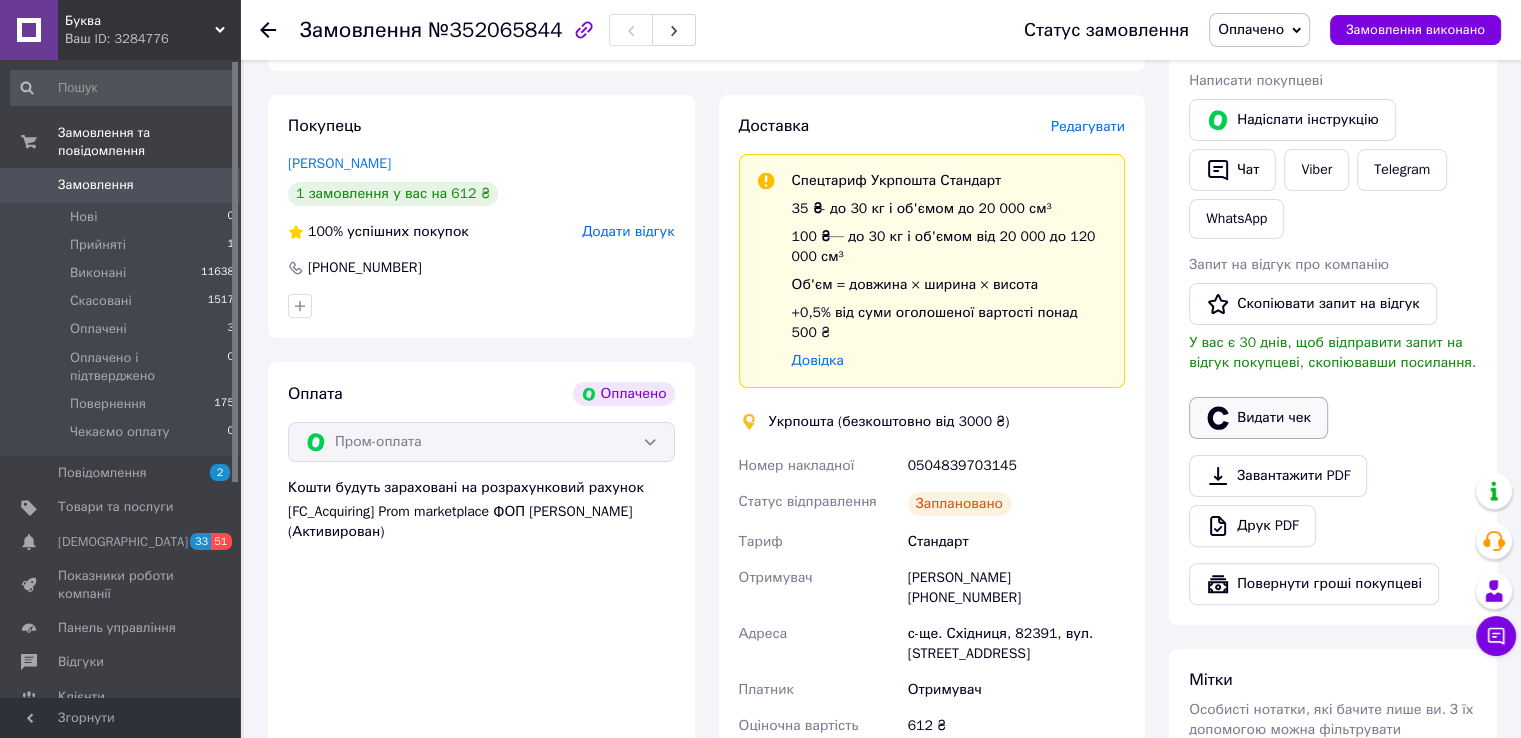 click on "Видати чек" at bounding box center (1258, 418) 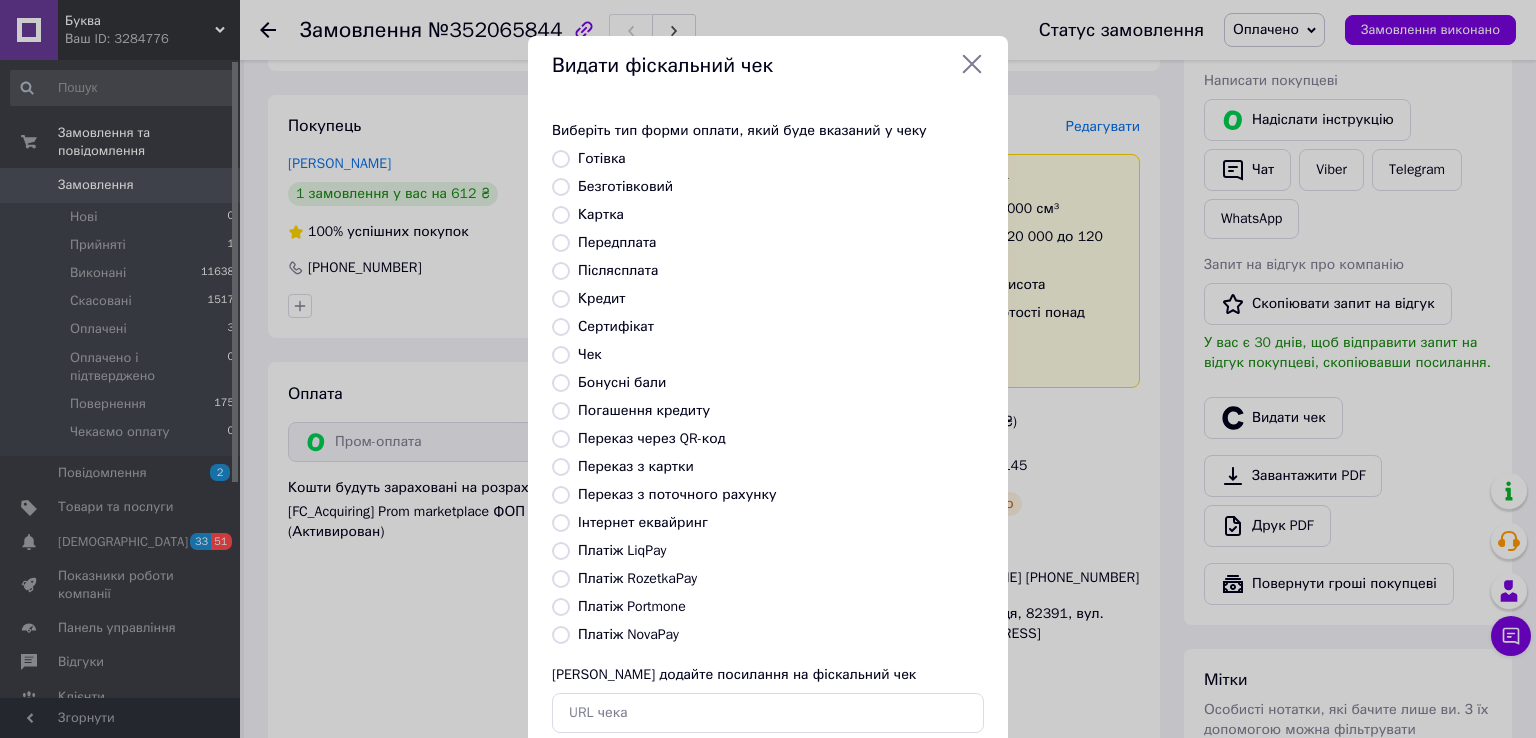 click on "Платіж RozetkaPay" at bounding box center (561, 579) 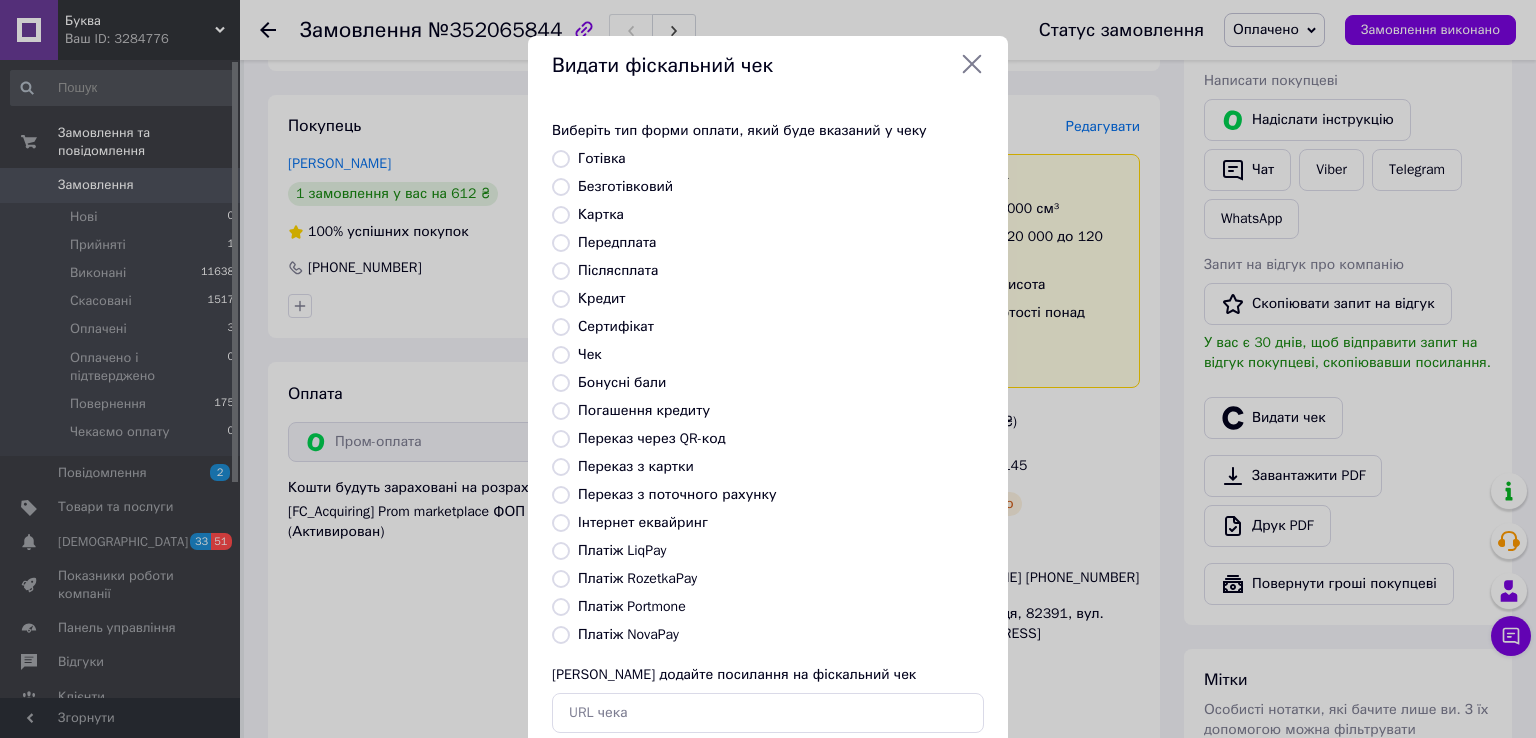 radio on "true" 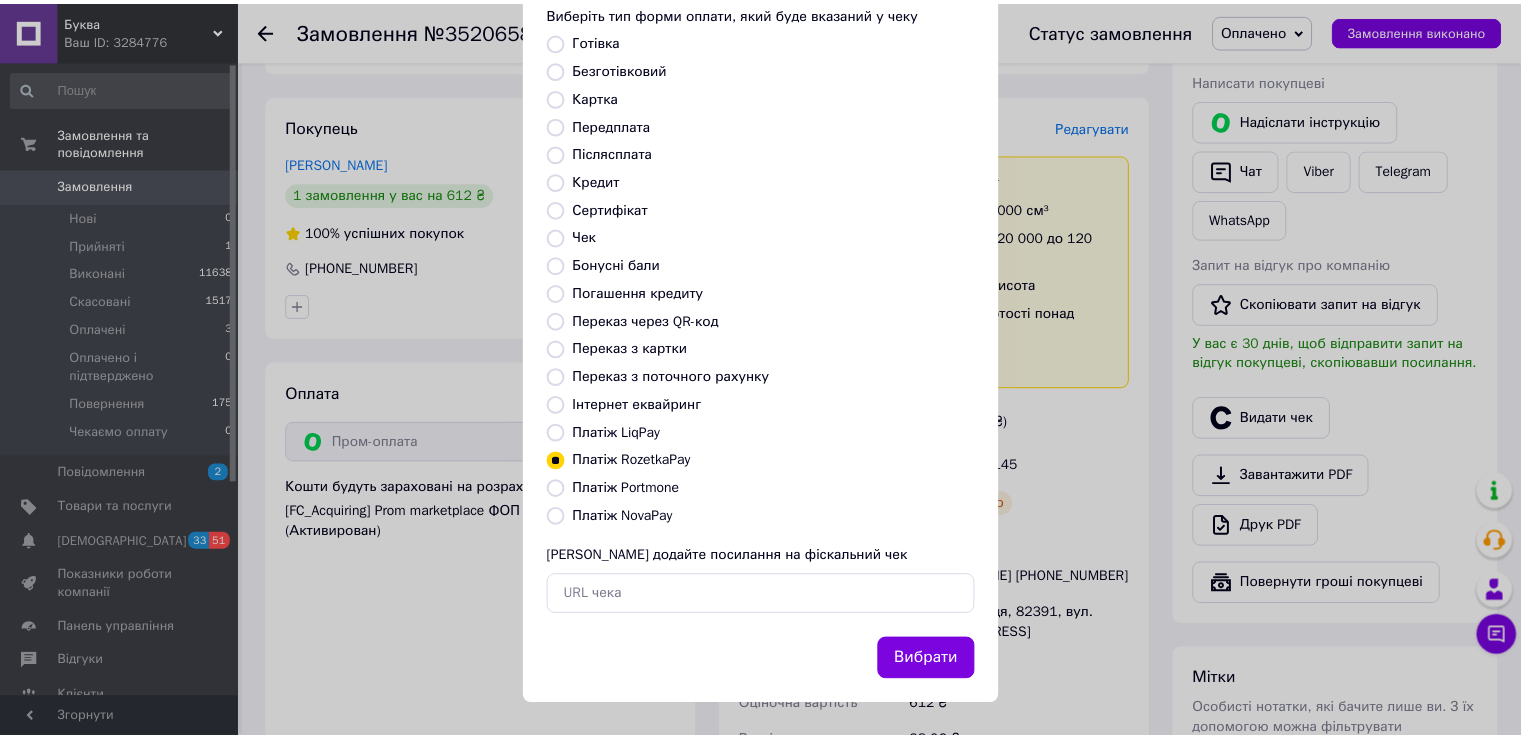 scroll, scrollTop: 120, scrollLeft: 0, axis: vertical 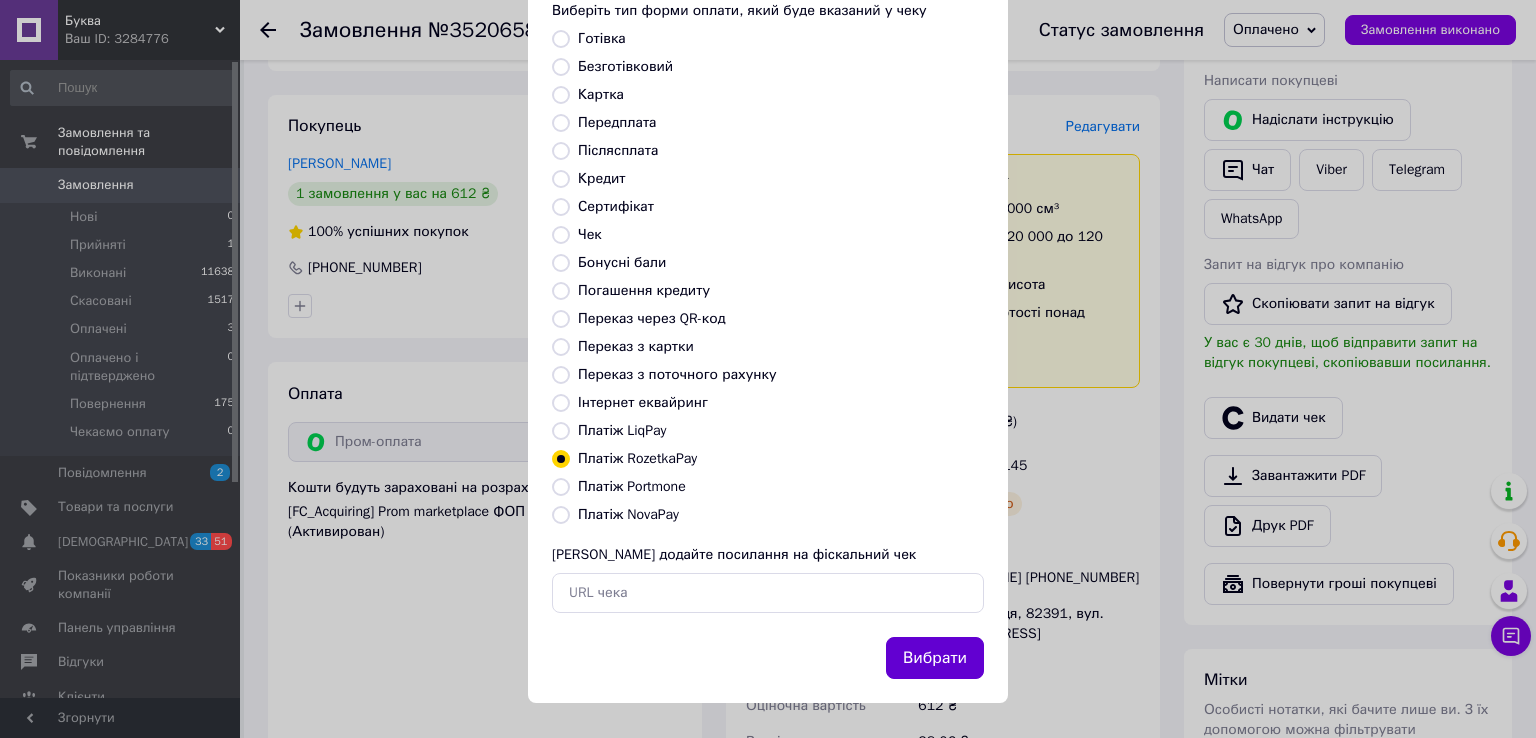 click on "Вибрати" at bounding box center (935, 658) 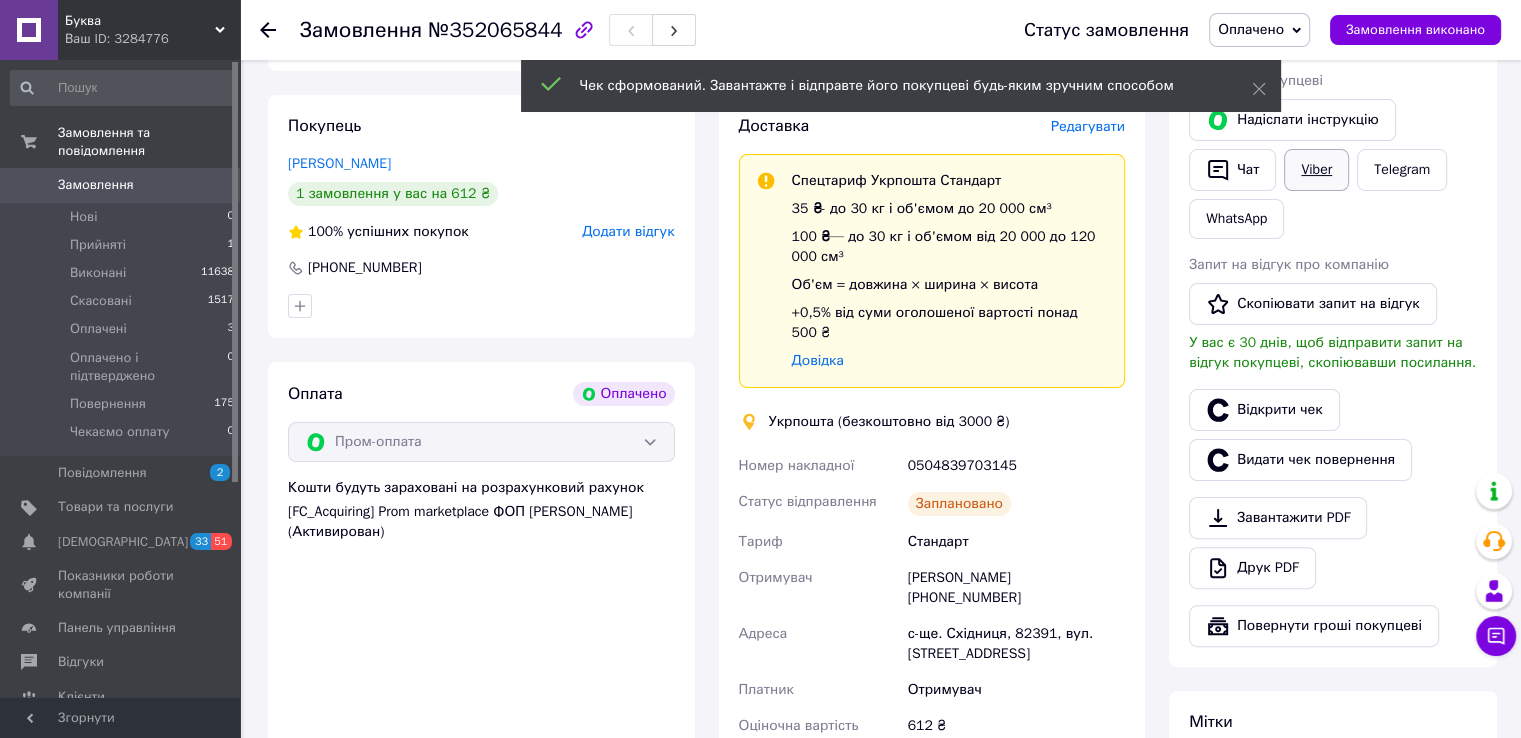 click on "Viber" at bounding box center (1316, 170) 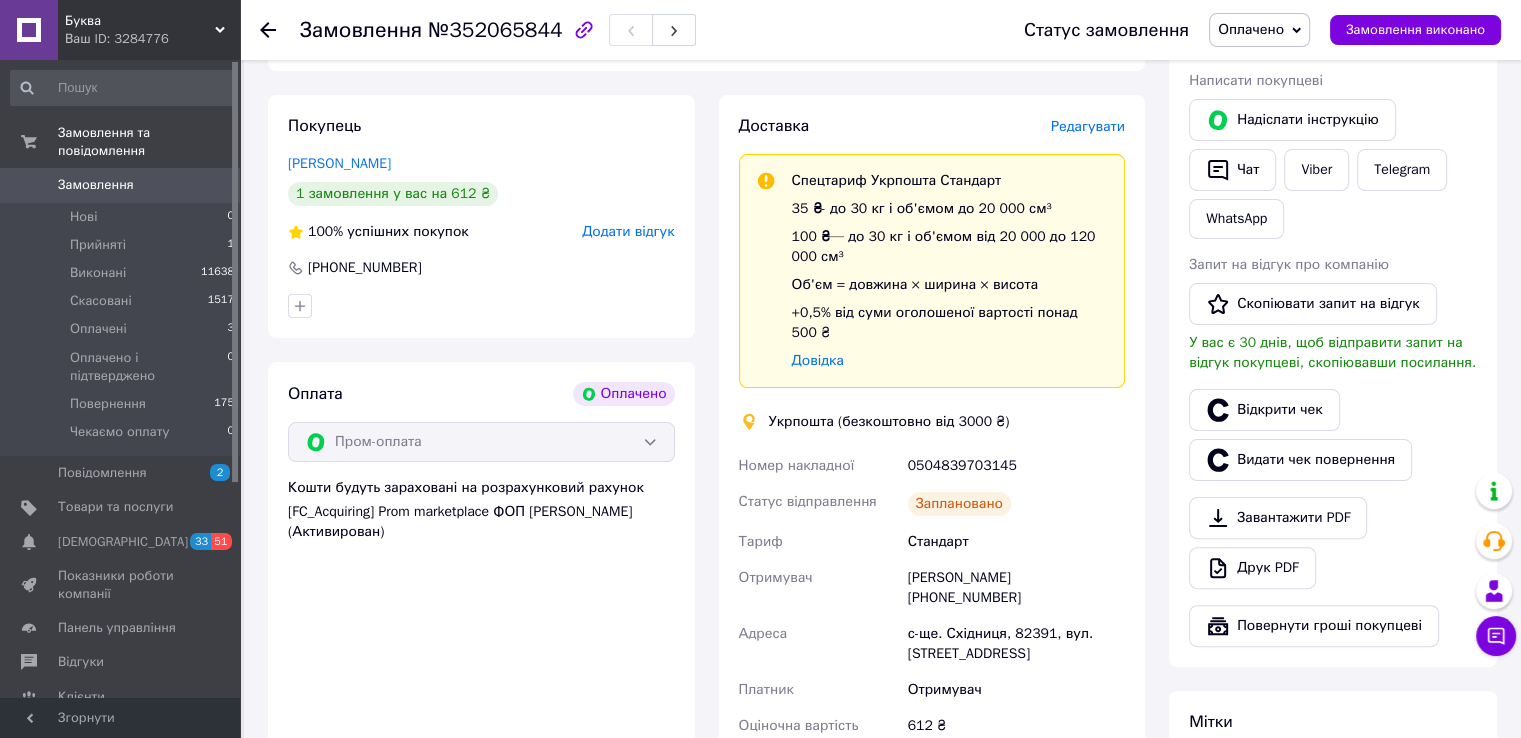 click on "0504839703145" at bounding box center [1016, 466] 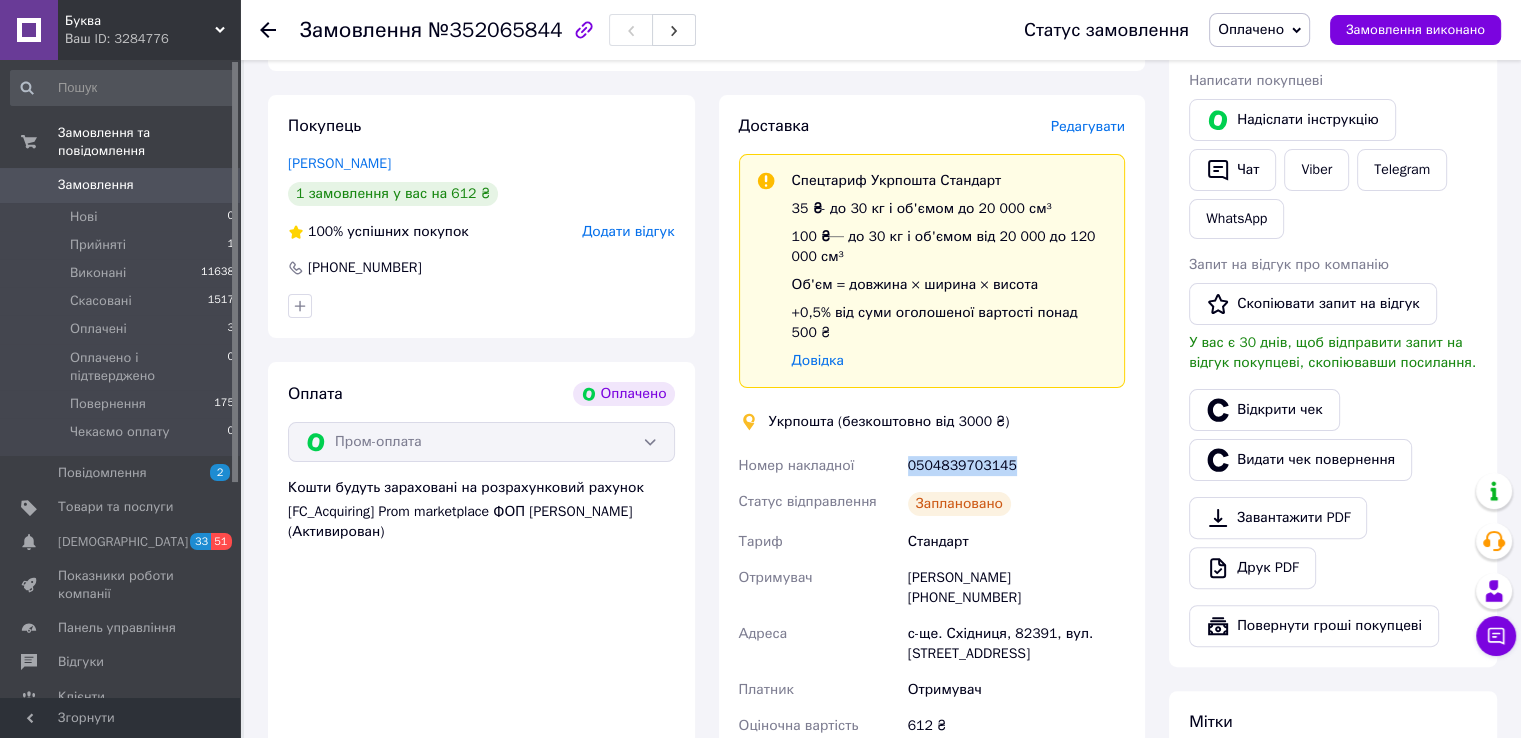 click on "0504839703145" at bounding box center (1016, 466) 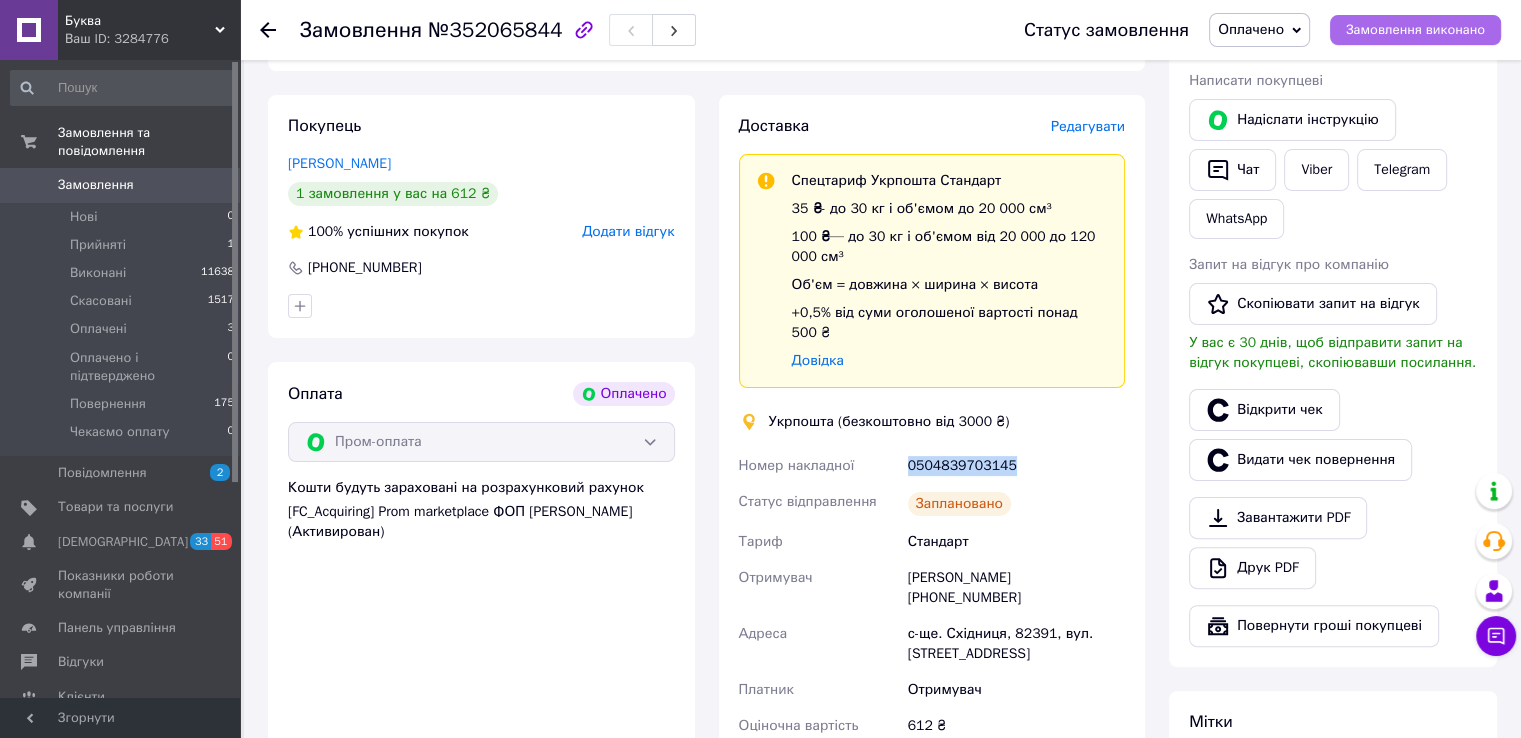 click on "Замовлення виконано" at bounding box center (1415, 30) 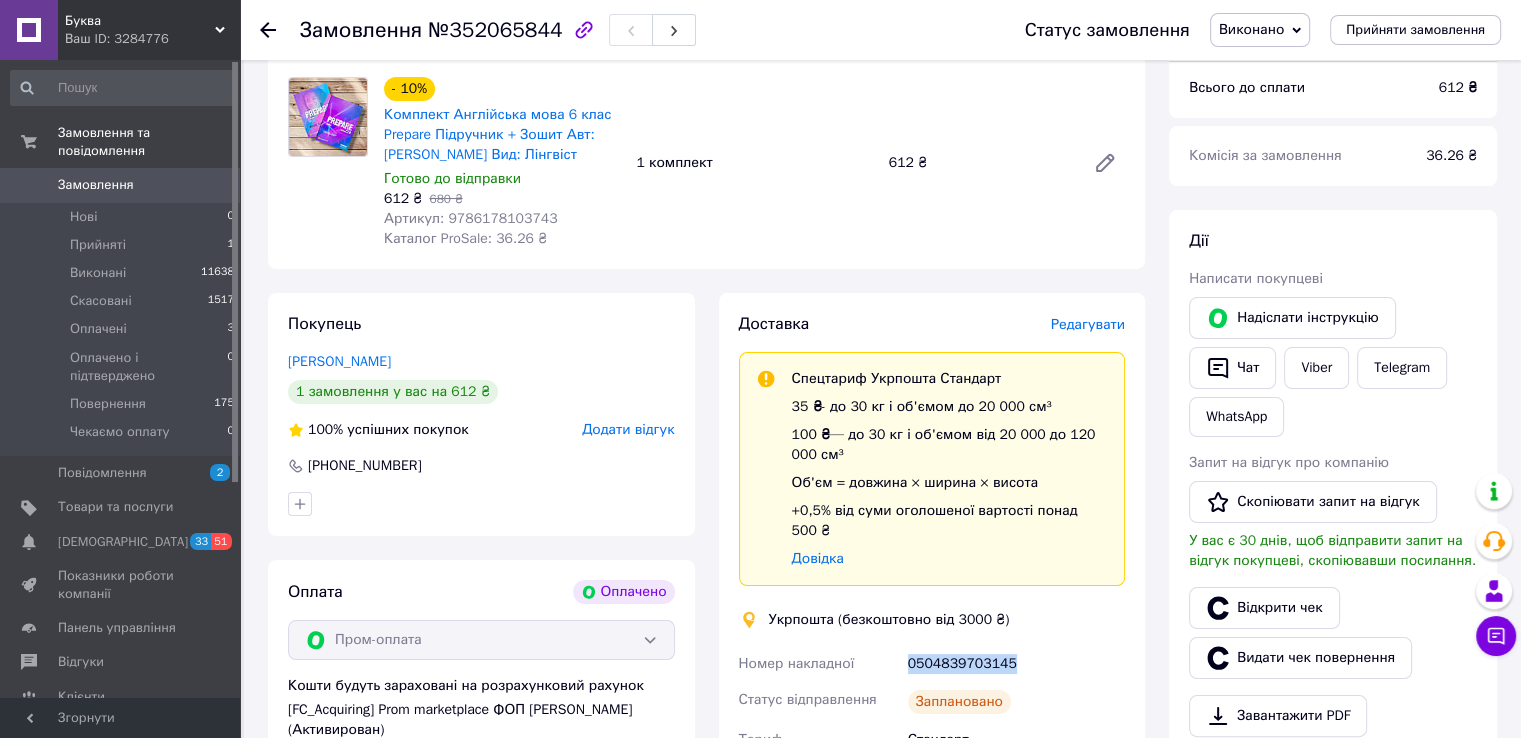 scroll, scrollTop: 0, scrollLeft: 0, axis: both 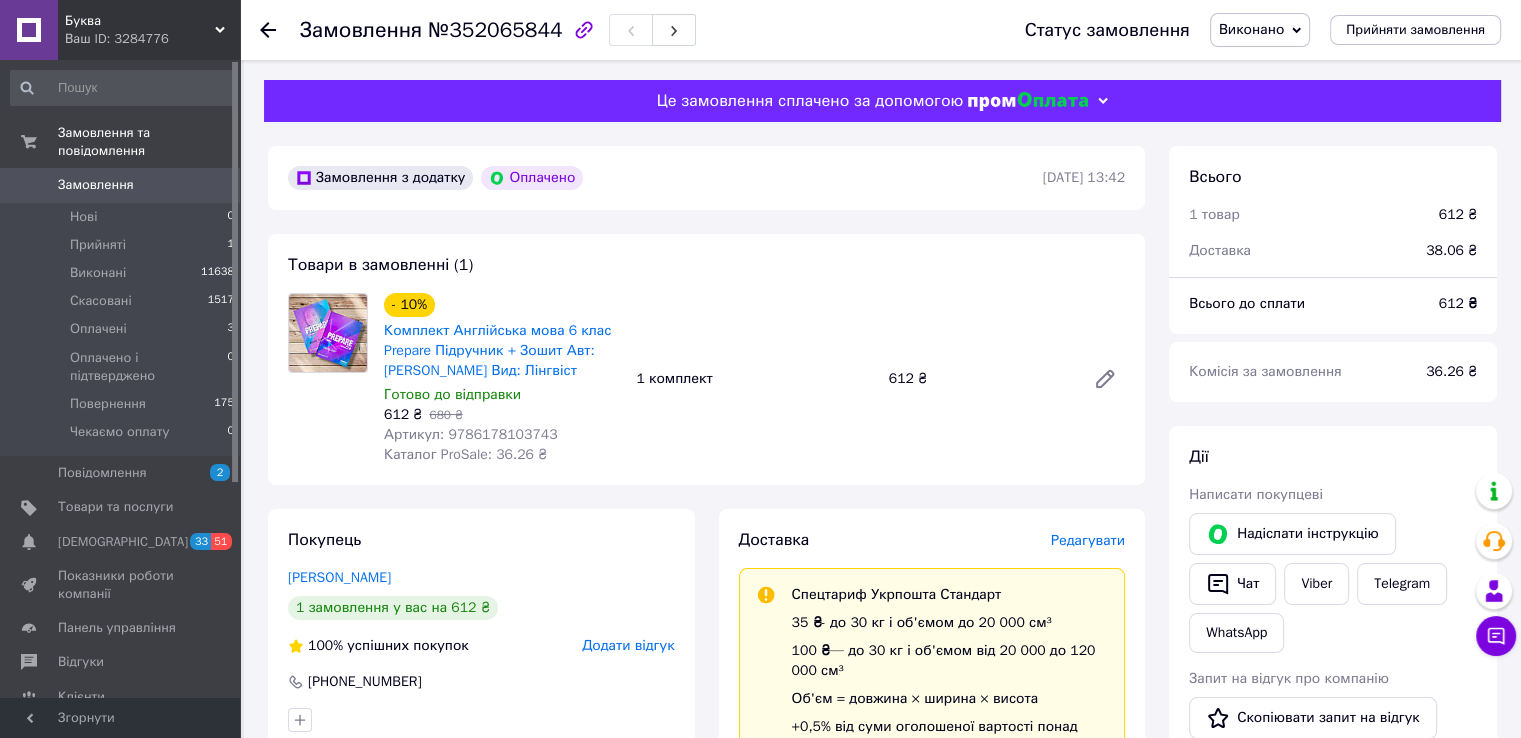 click on "Замовлення" at bounding box center [96, 185] 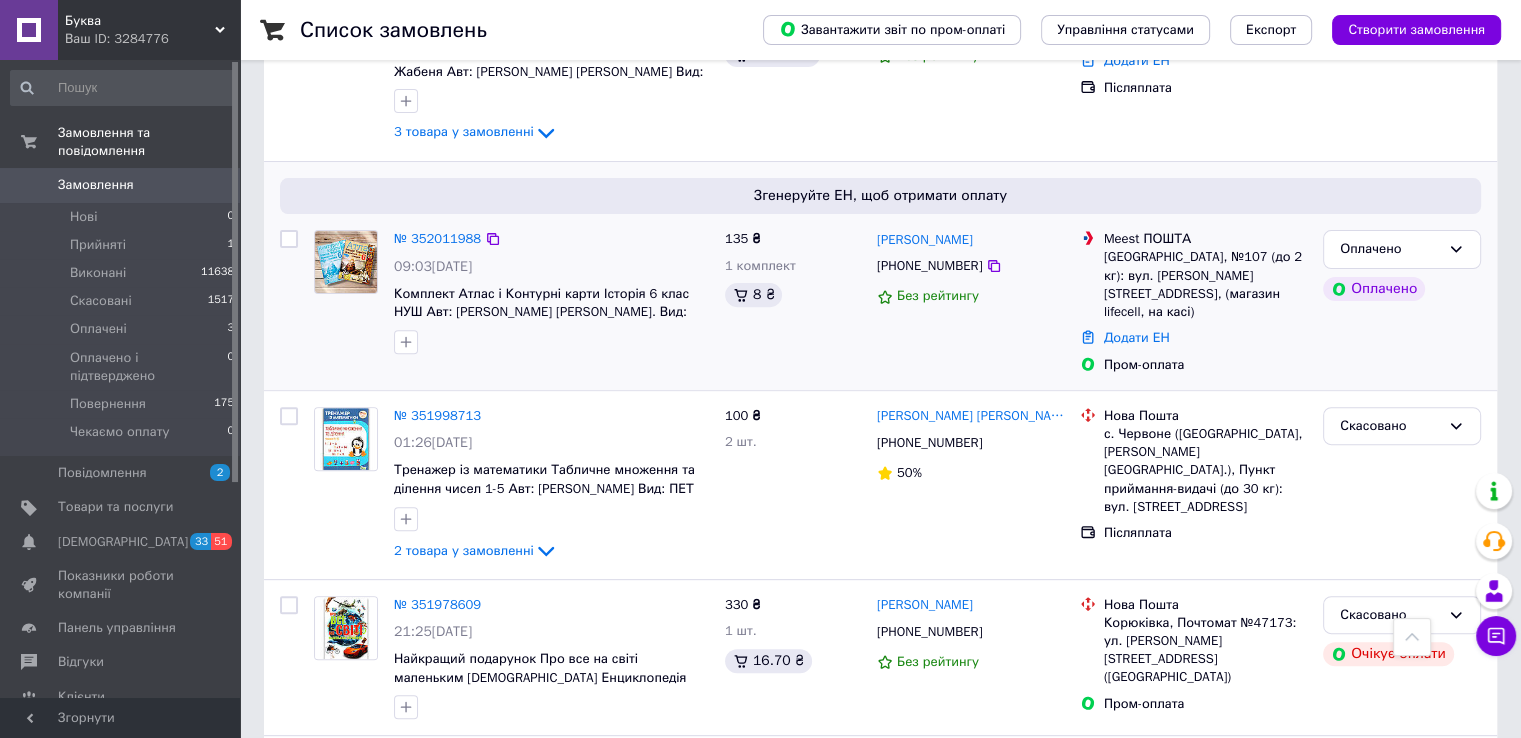 scroll, scrollTop: 700, scrollLeft: 0, axis: vertical 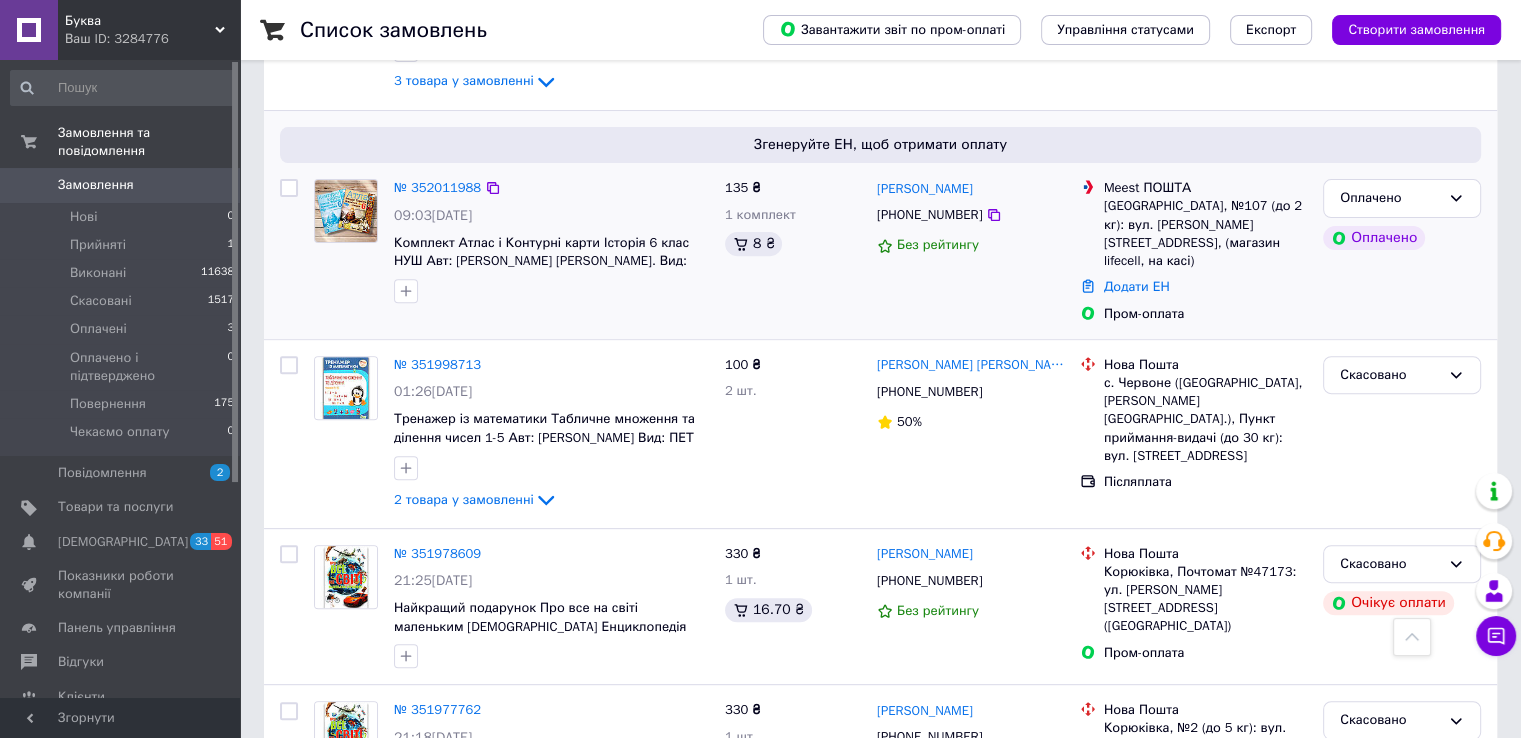 click on "№ 352011988" at bounding box center (437, 188) 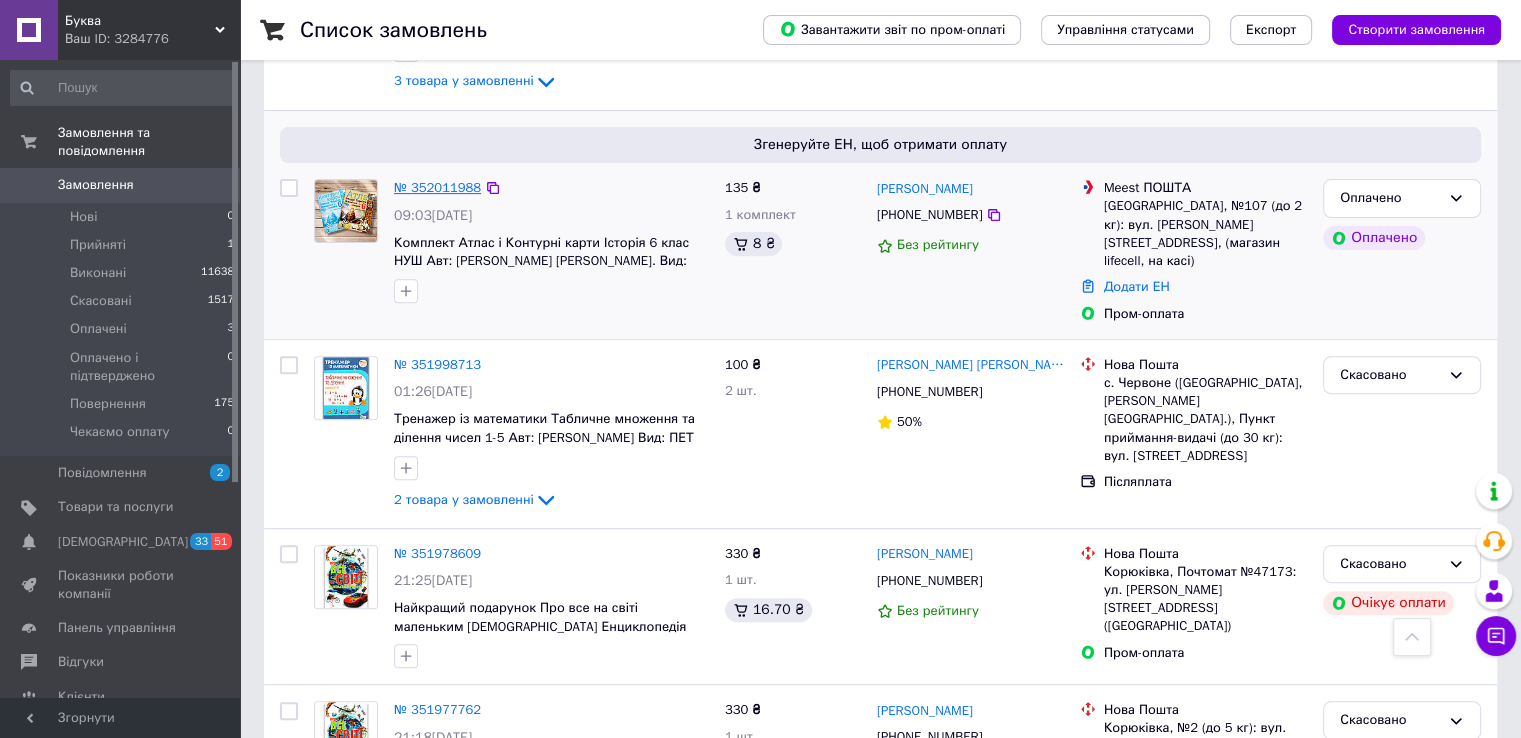 click on "№ 352011988" at bounding box center [437, 187] 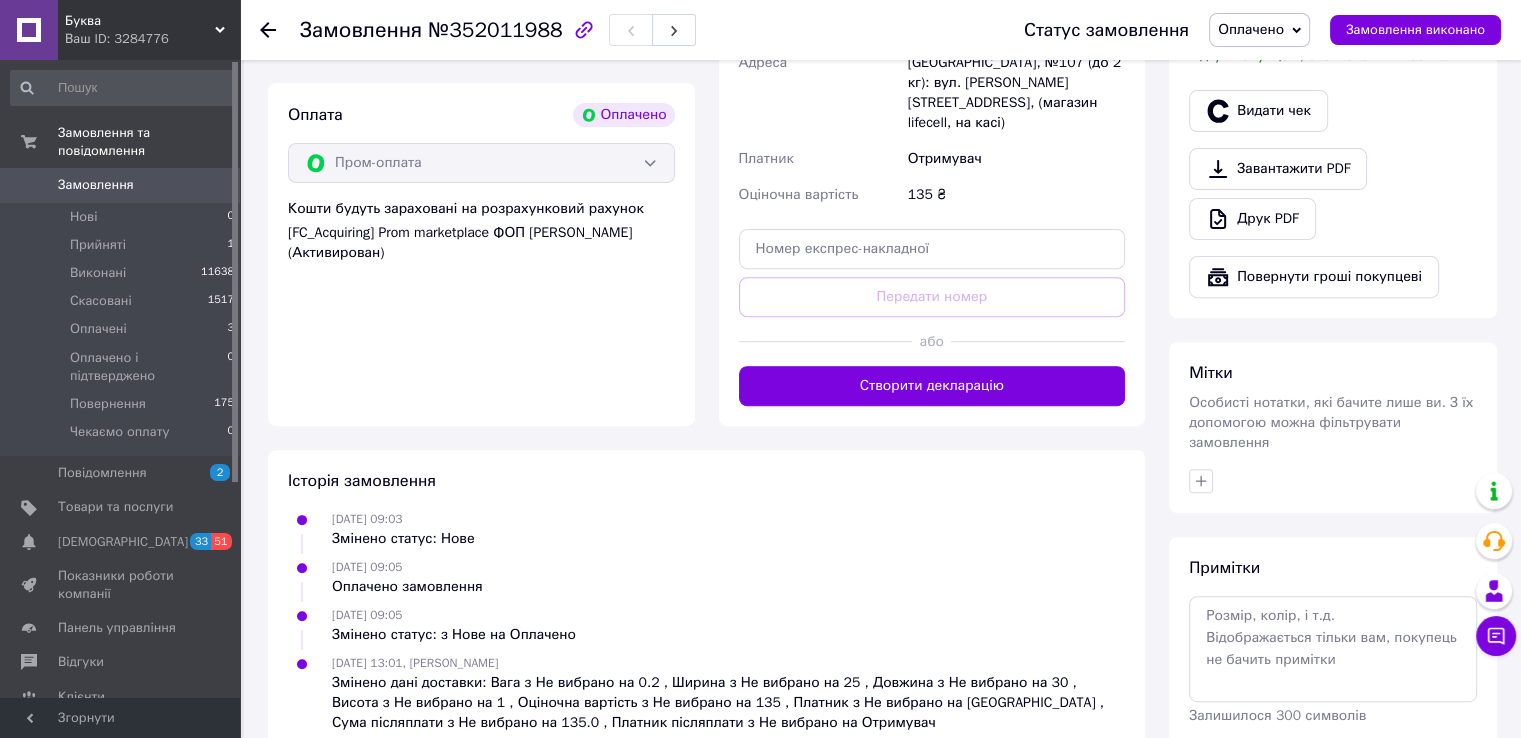 scroll, scrollTop: 600, scrollLeft: 0, axis: vertical 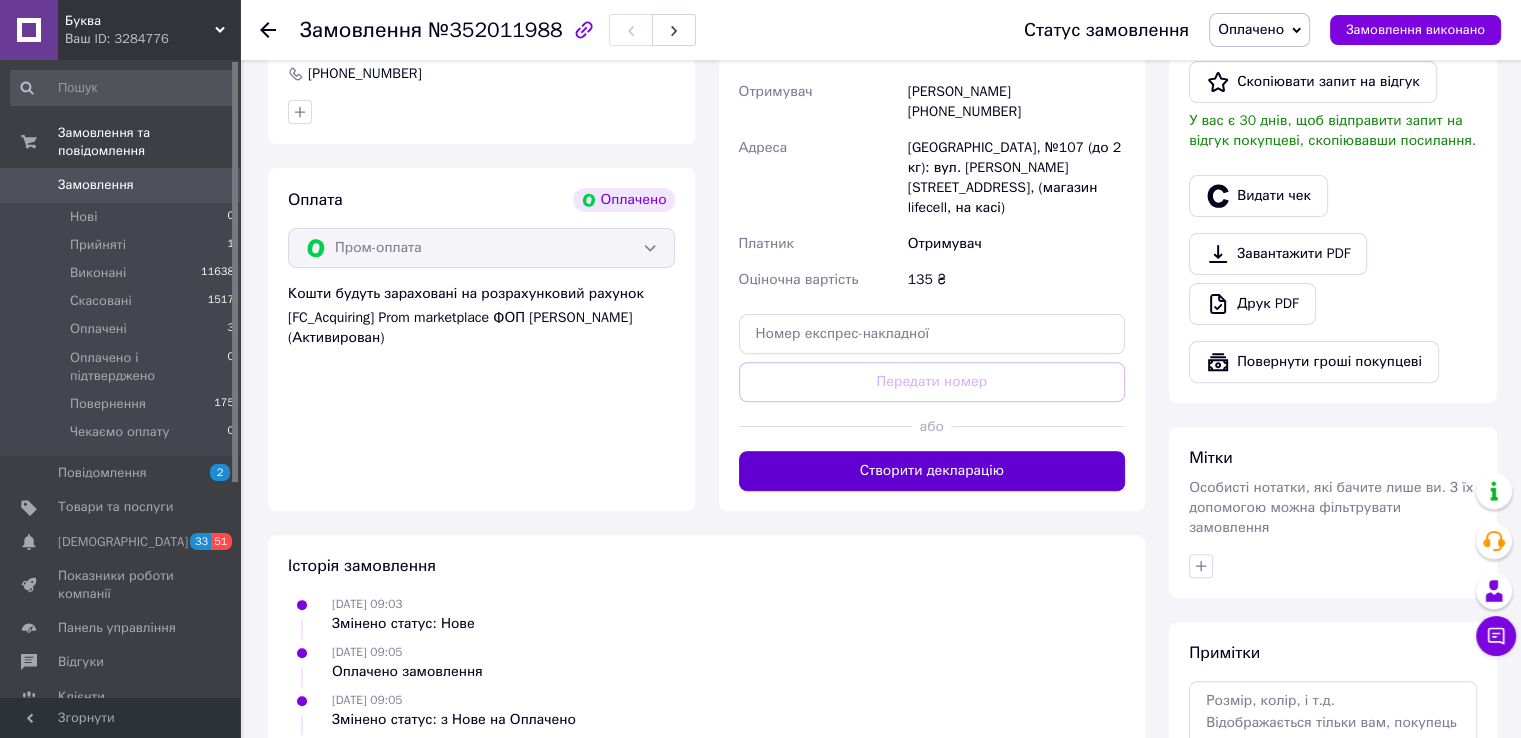 click on "Створити декларацію" at bounding box center (932, 471) 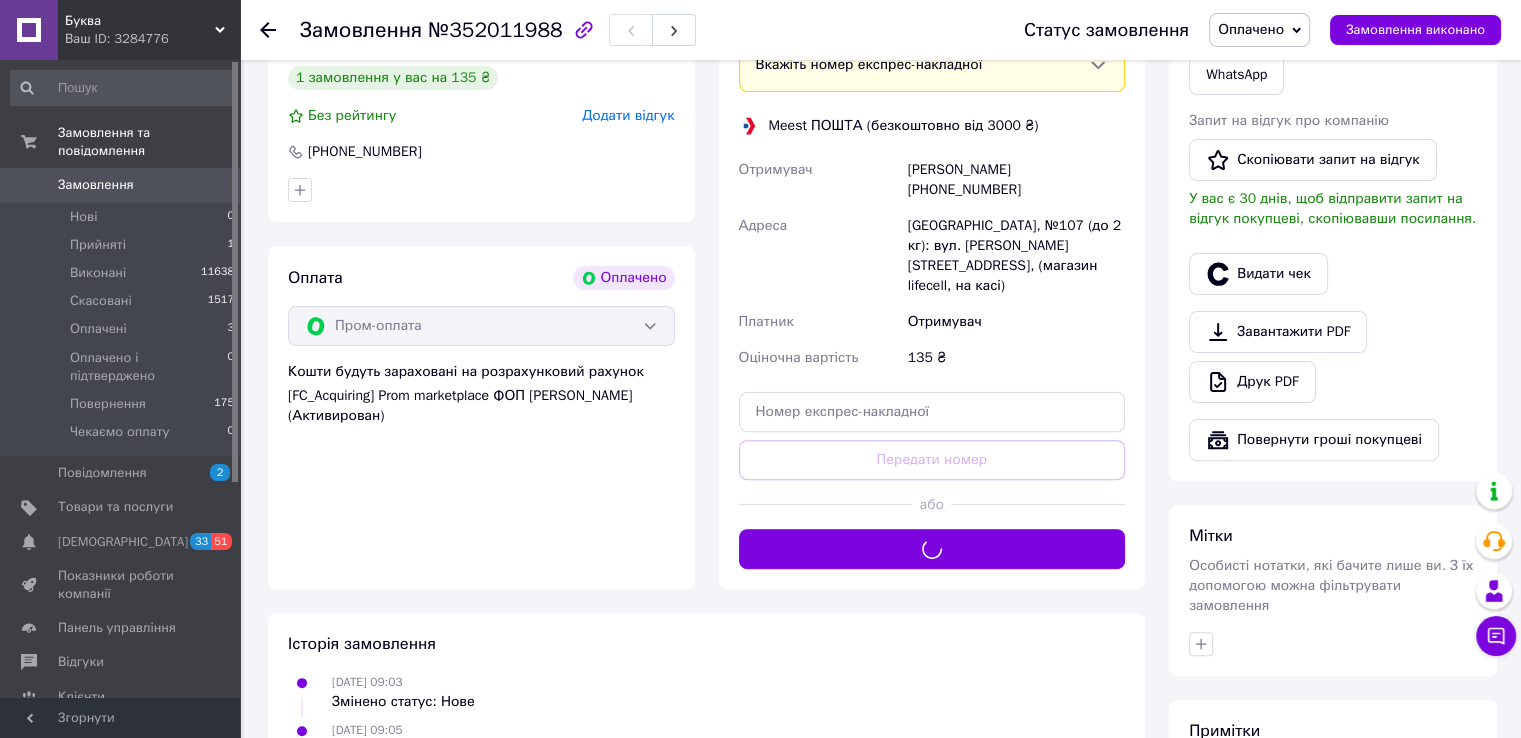 scroll, scrollTop: 400, scrollLeft: 0, axis: vertical 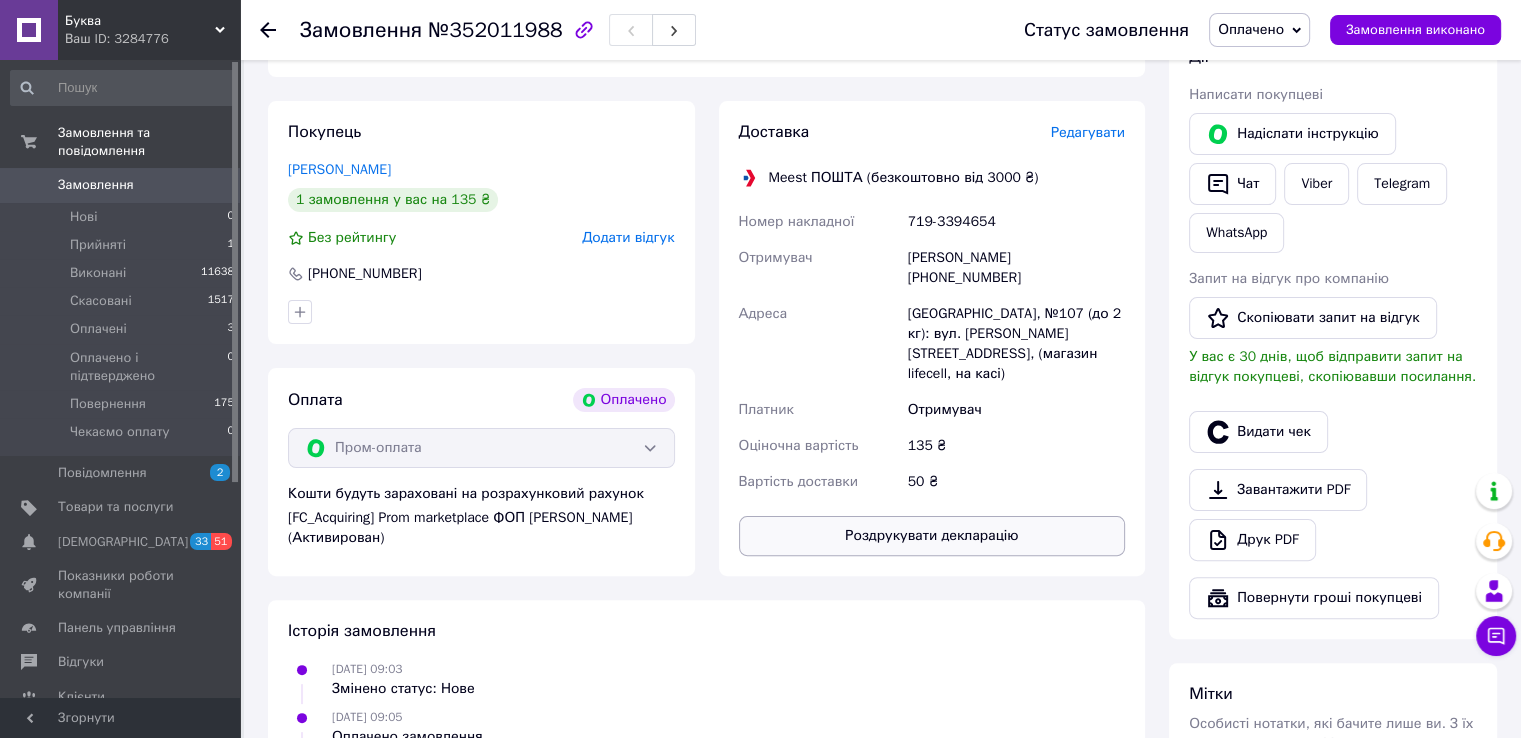 click on "Роздрукувати декларацію" at bounding box center [932, 536] 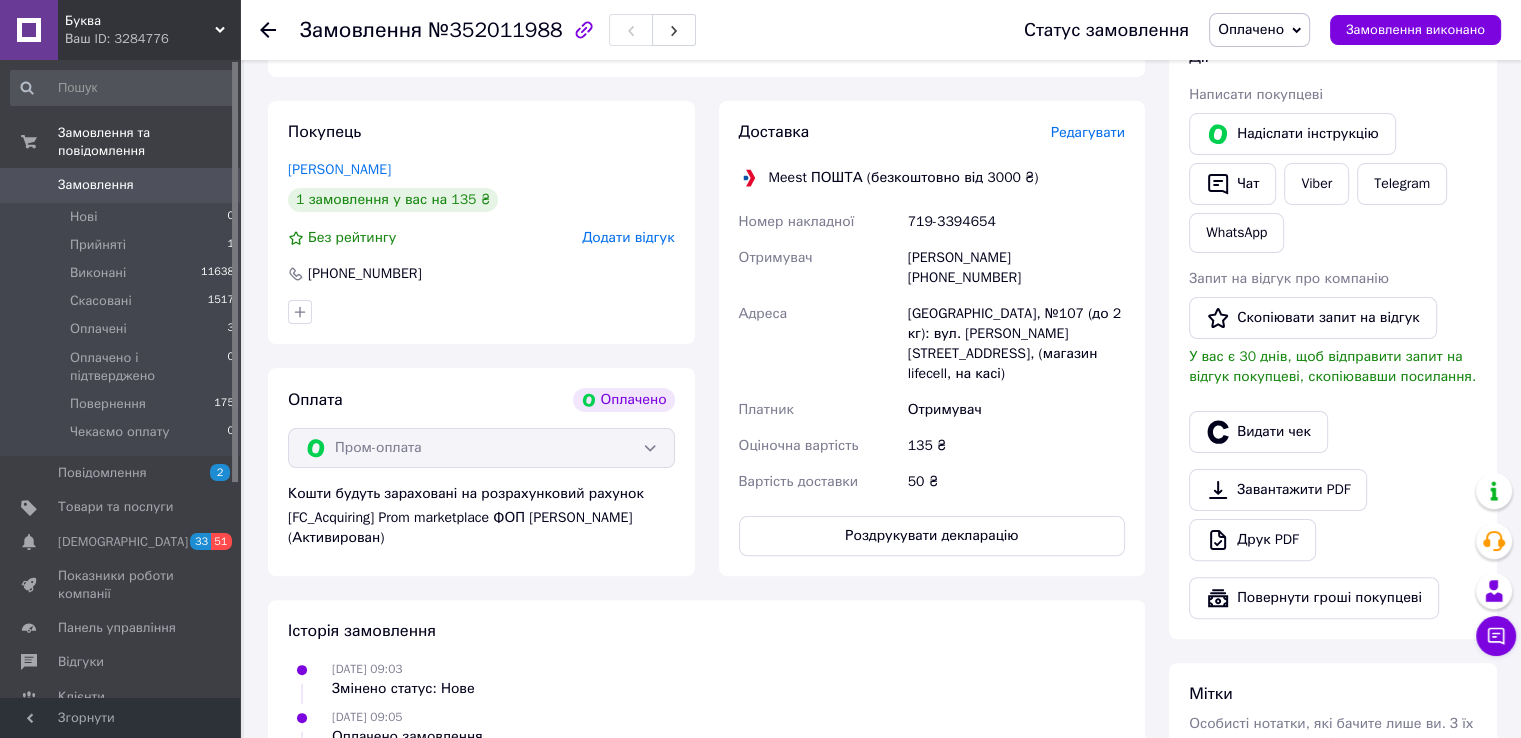 scroll, scrollTop: 200, scrollLeft: 0, axis: vertical 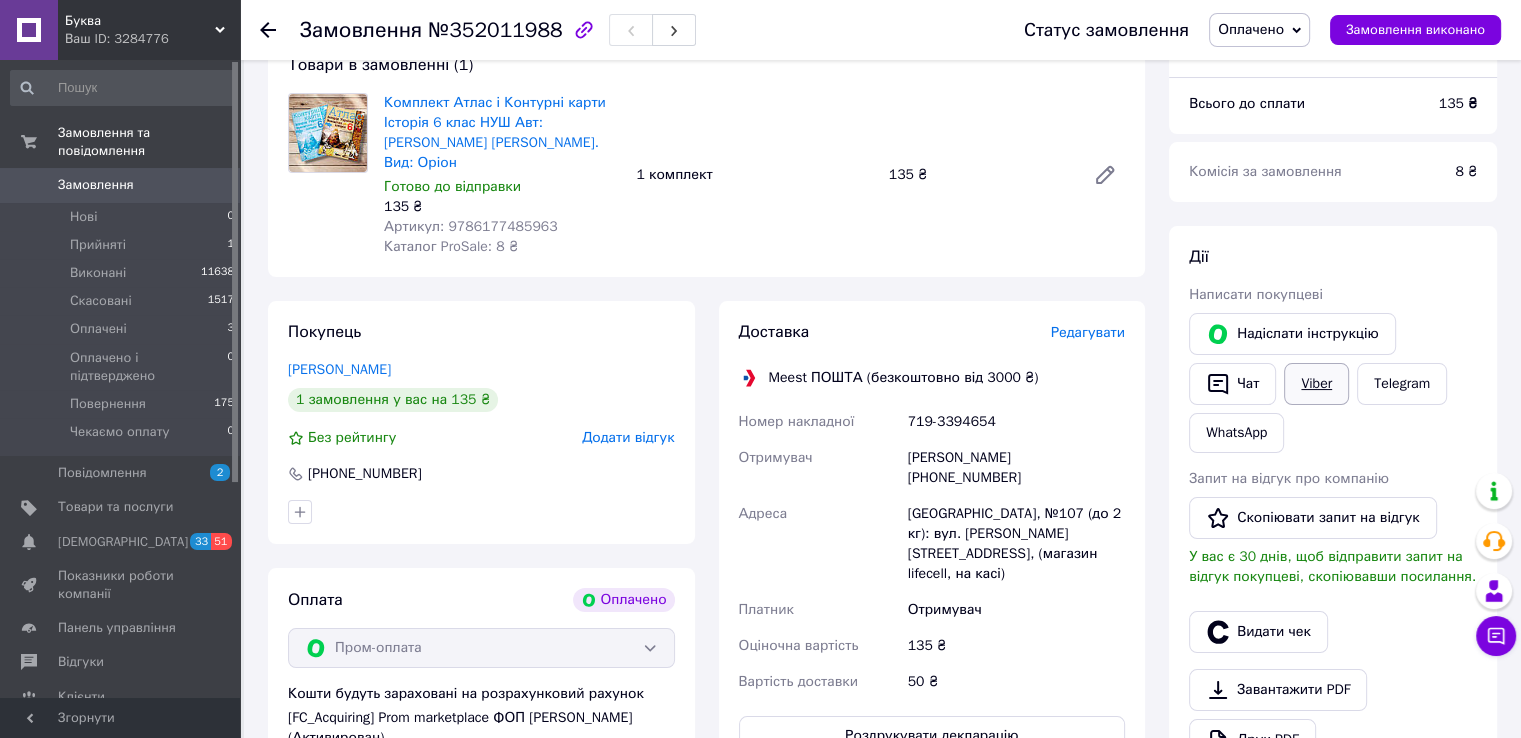 click on "Viber" at bounding box center [1316, 384] 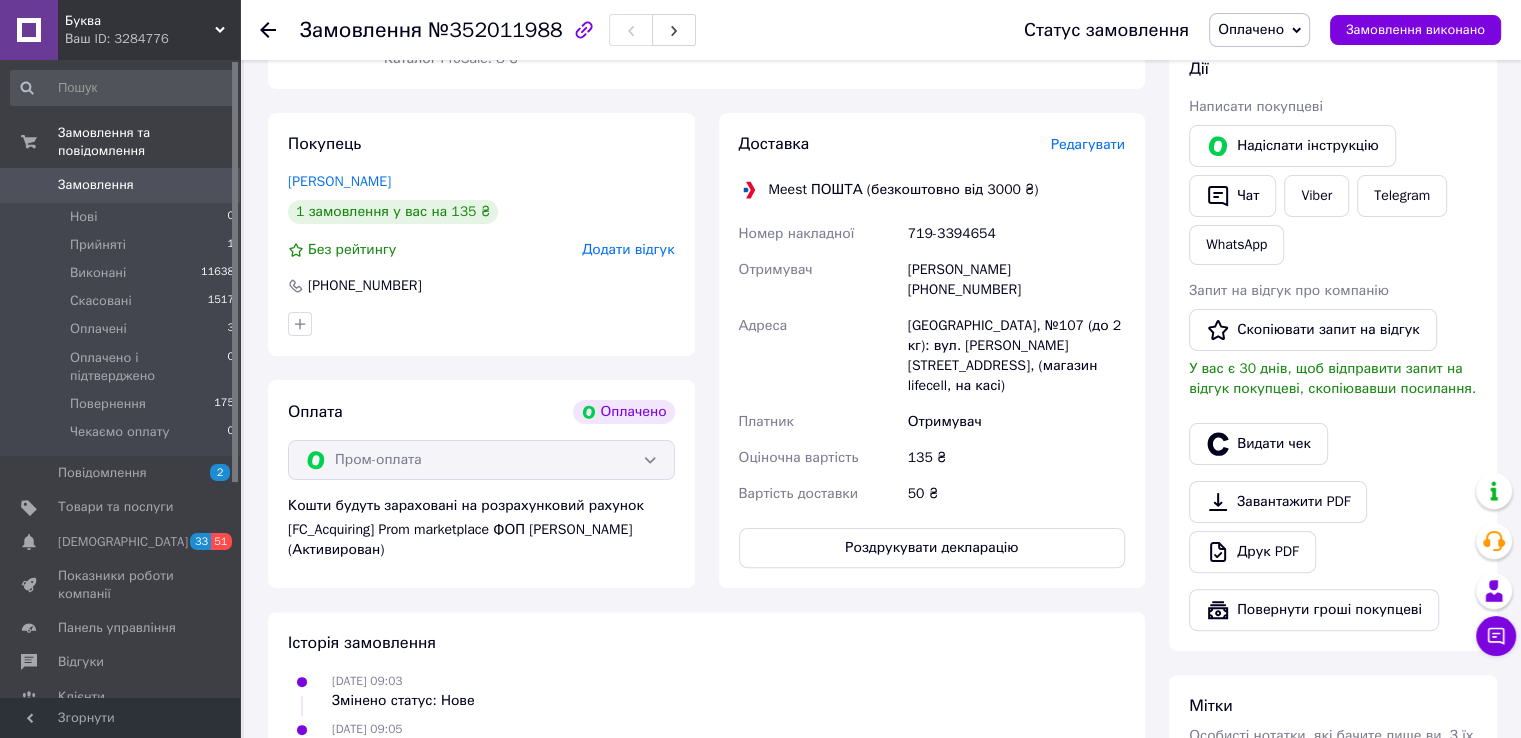 scroll, scrollTop: 400, scrollLeft: 0, axis: vertical 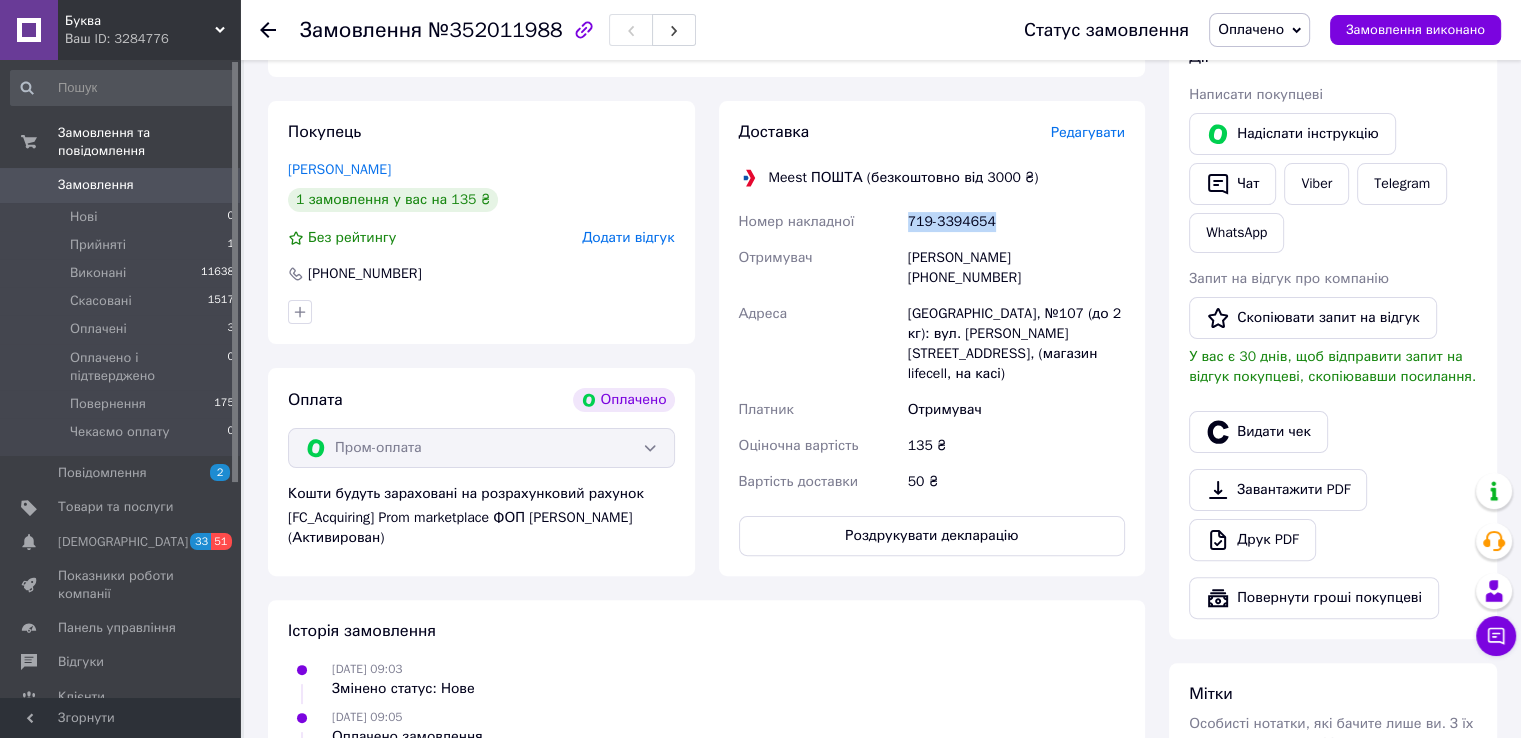 drag, startPoint x: 987, startPoint y: 200, endPoint x: 910, endPoint y: 206, distance: 77.23341 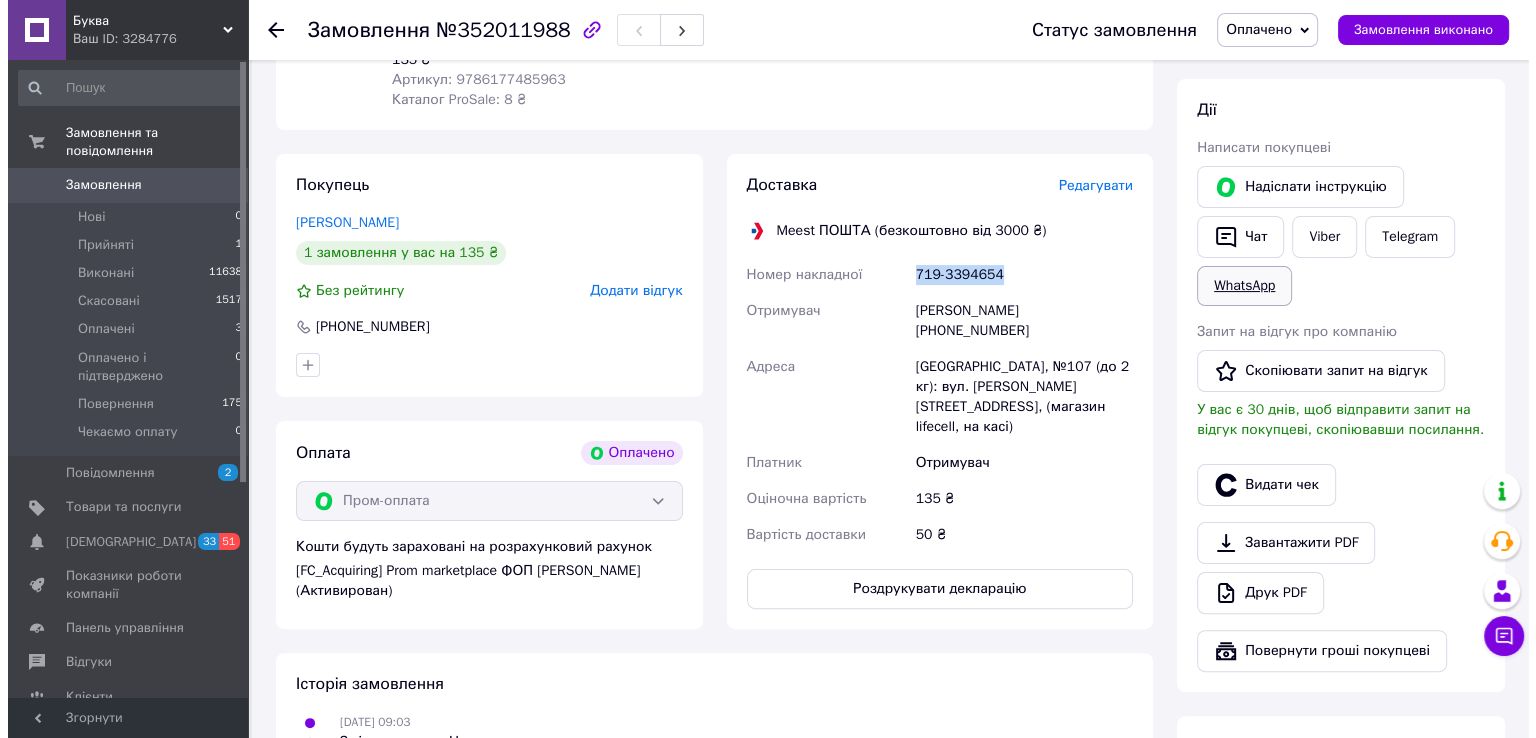 scroll, scrollTop: 300, scrollLeft: 0, axis: vertical 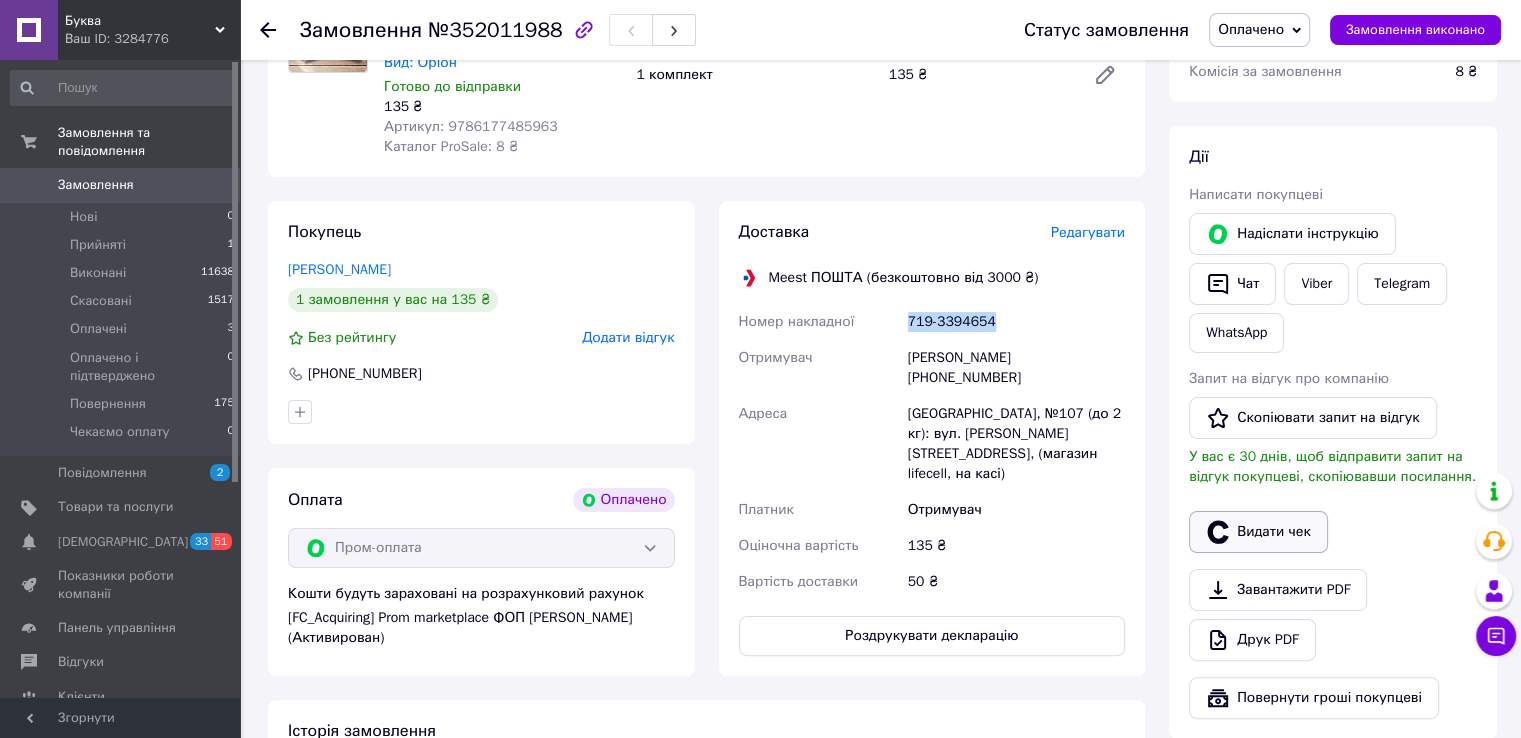 click on "Видати чек" at bounding box center [1258, 532] 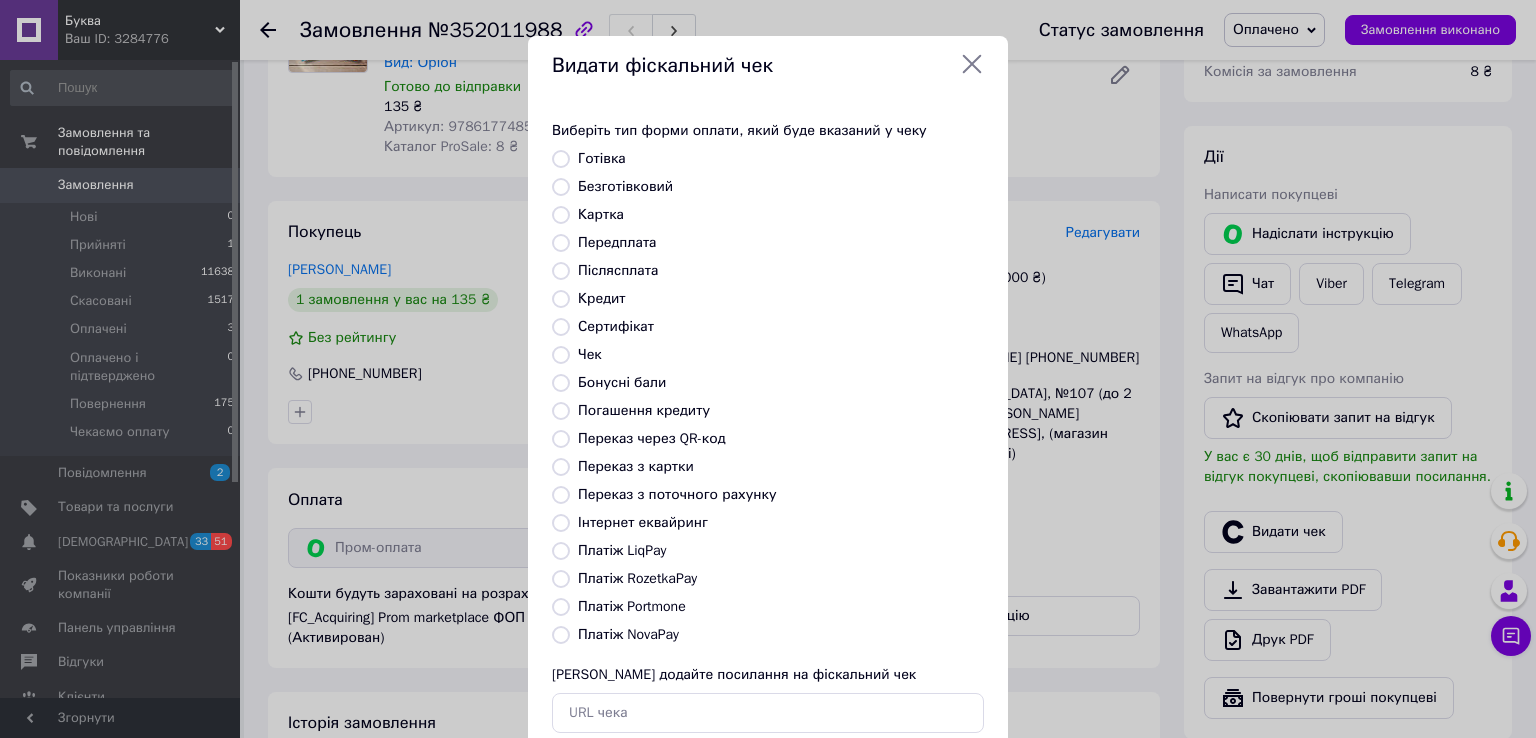 click on "Платіж RozetkaPay" at bounding box center (561, 579) 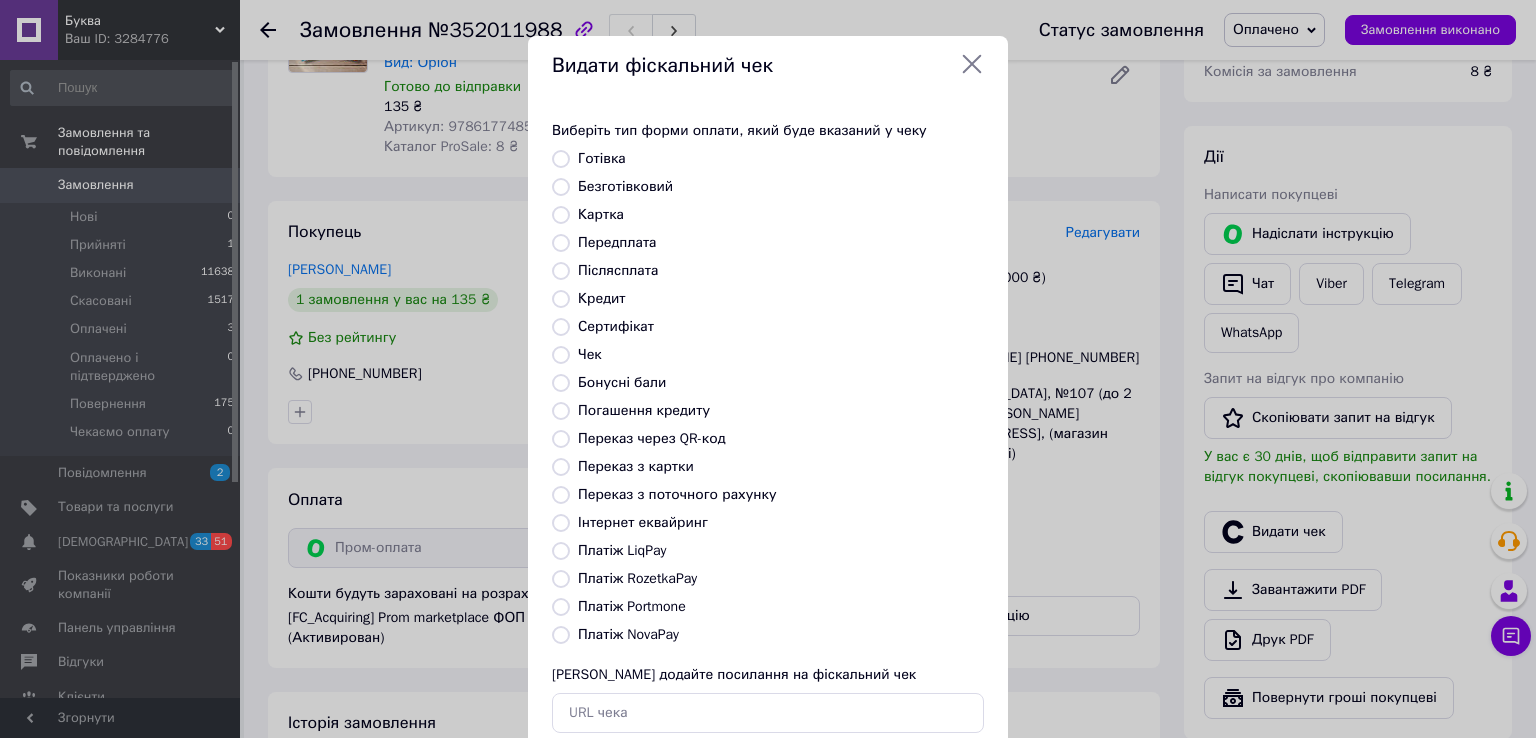 radio on "true" 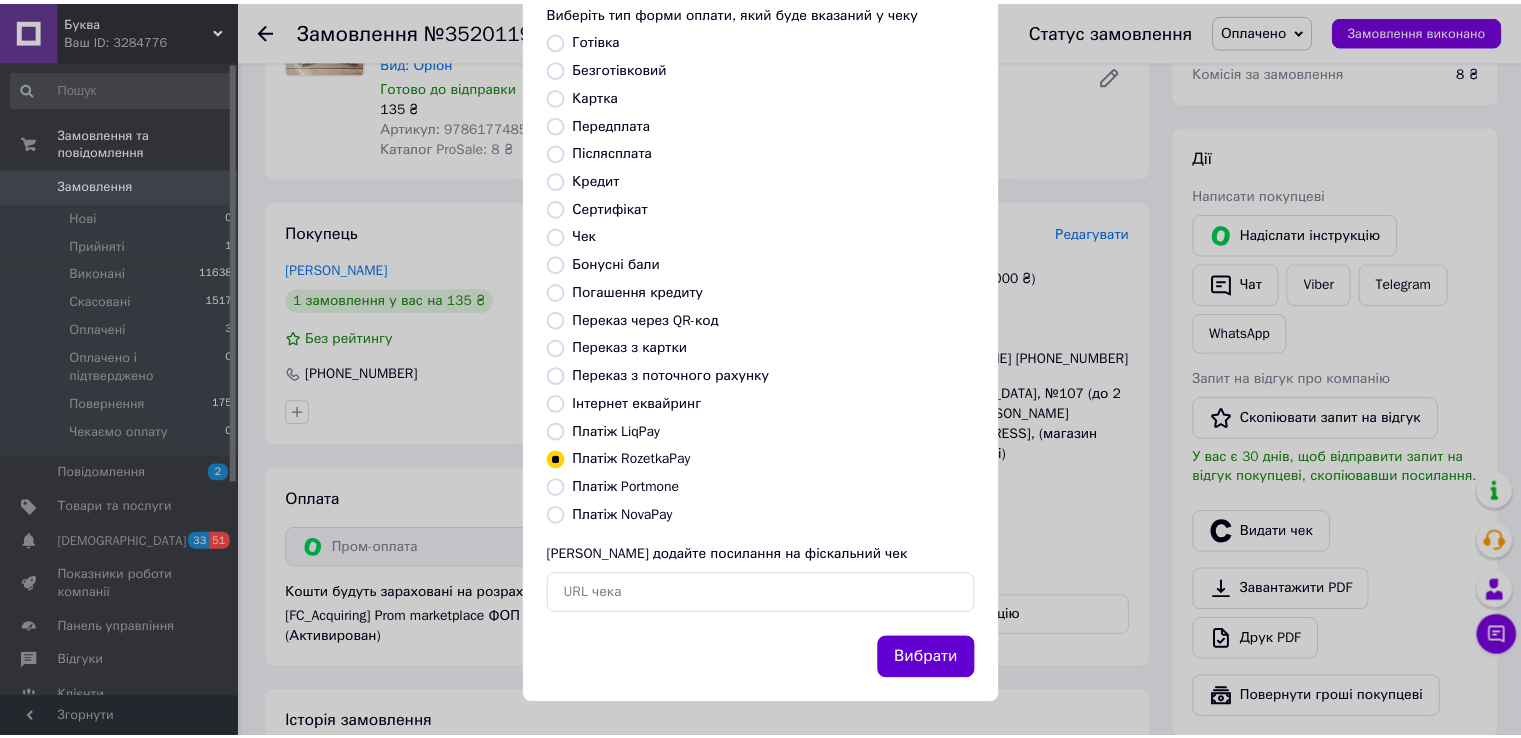 scroll, scrollTop: 120, scrollLeft: 0, axis: vertical 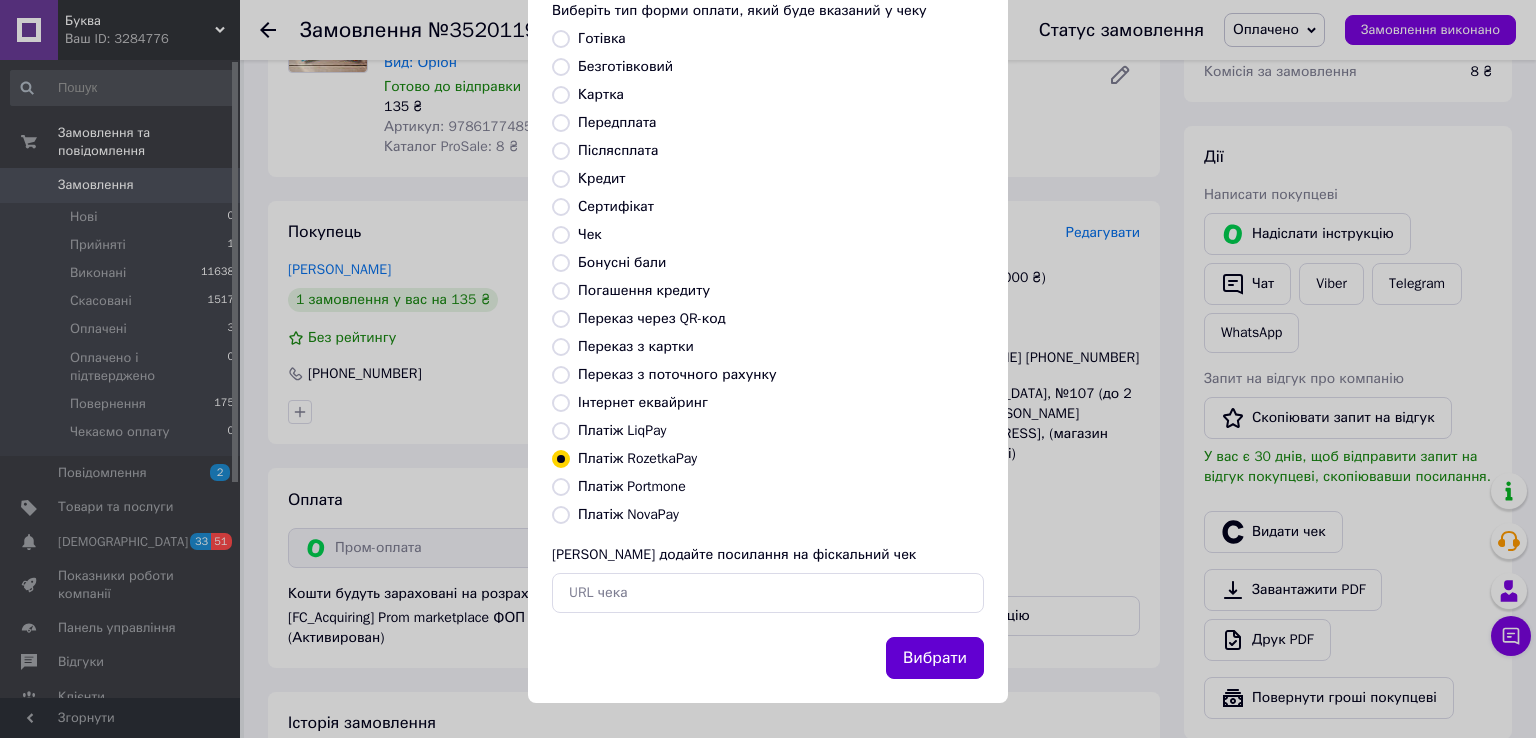 click on "Вибрати" at bounding box center (935, 658) 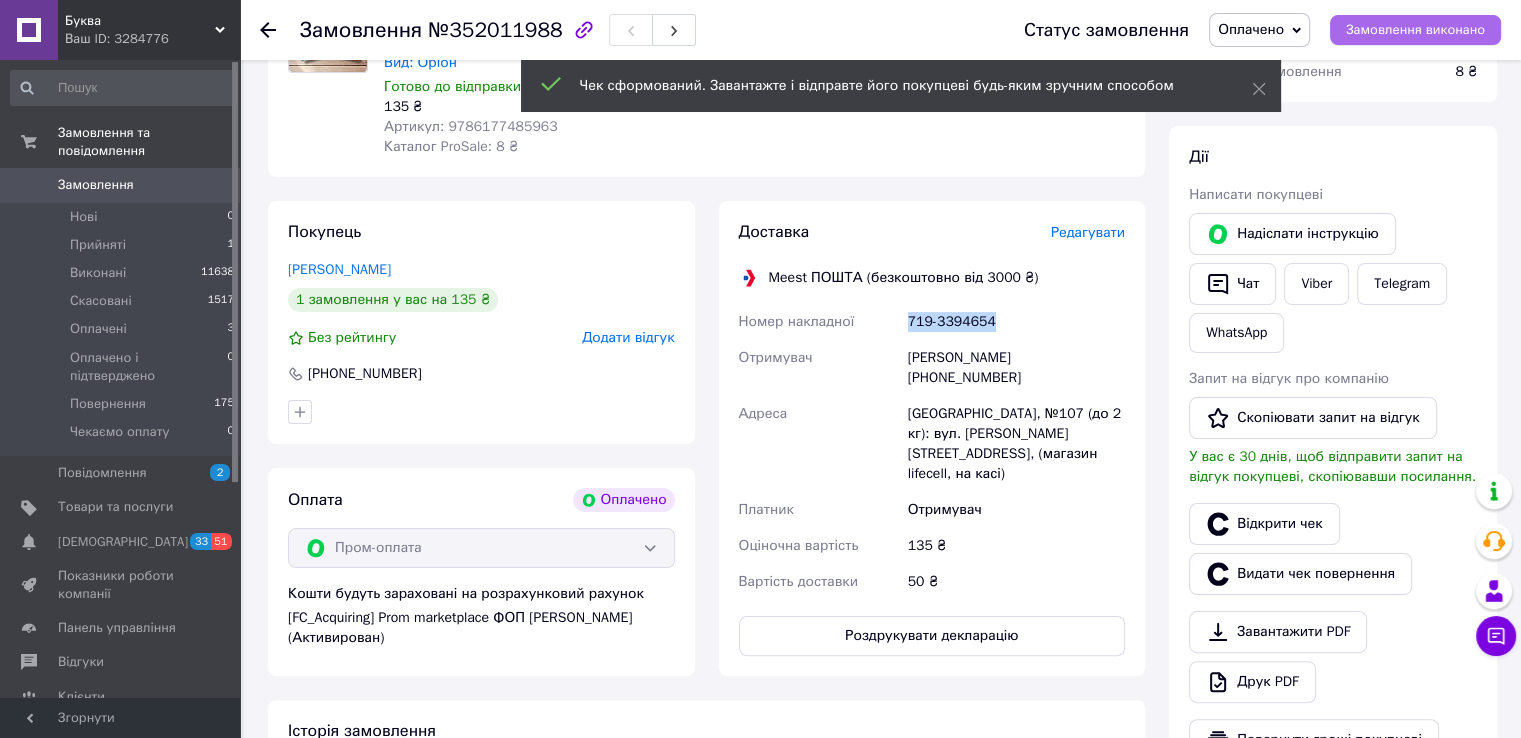 click on "Замовлення виконано" at bounding box center [1415, 30] 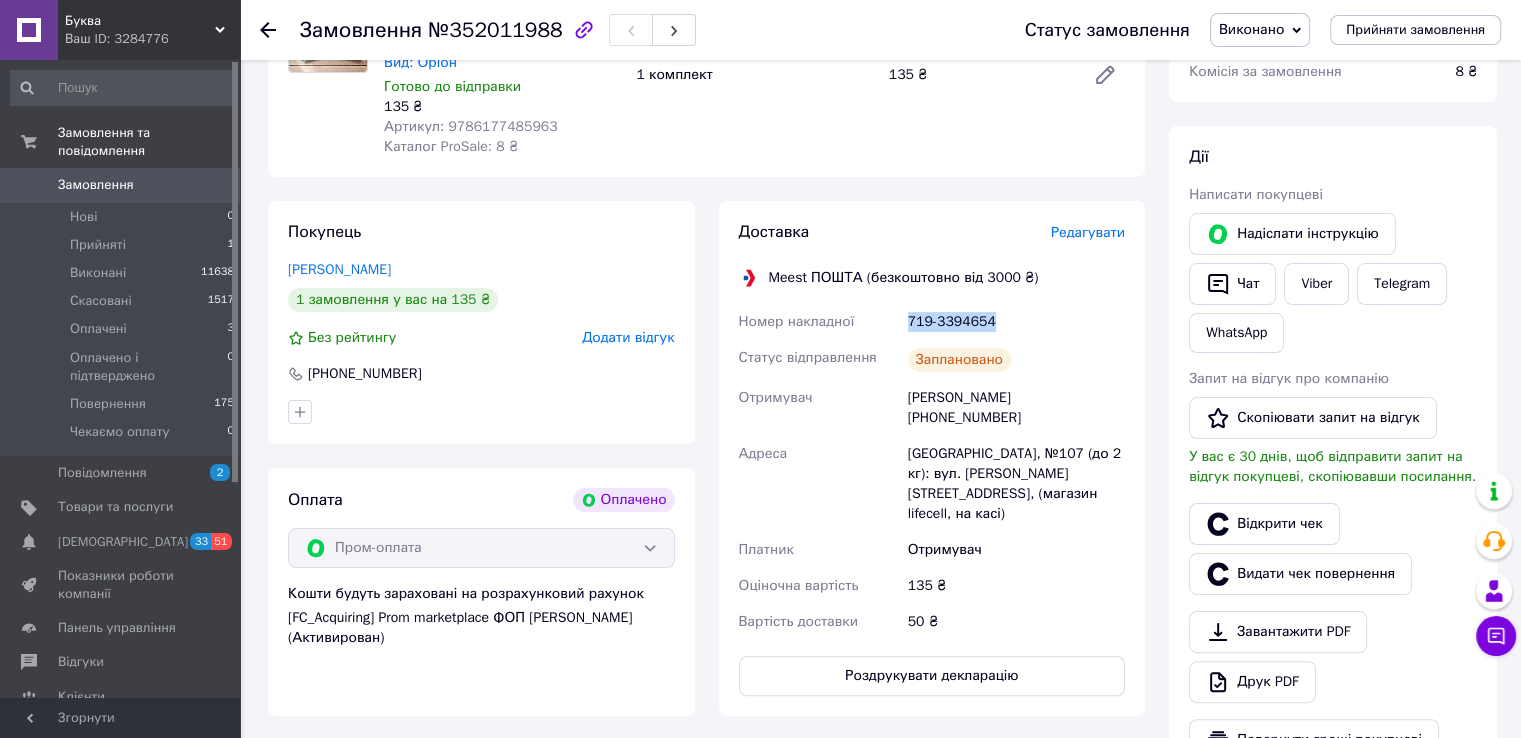 click on "Замовлення" at bounding box center [96, 185] 